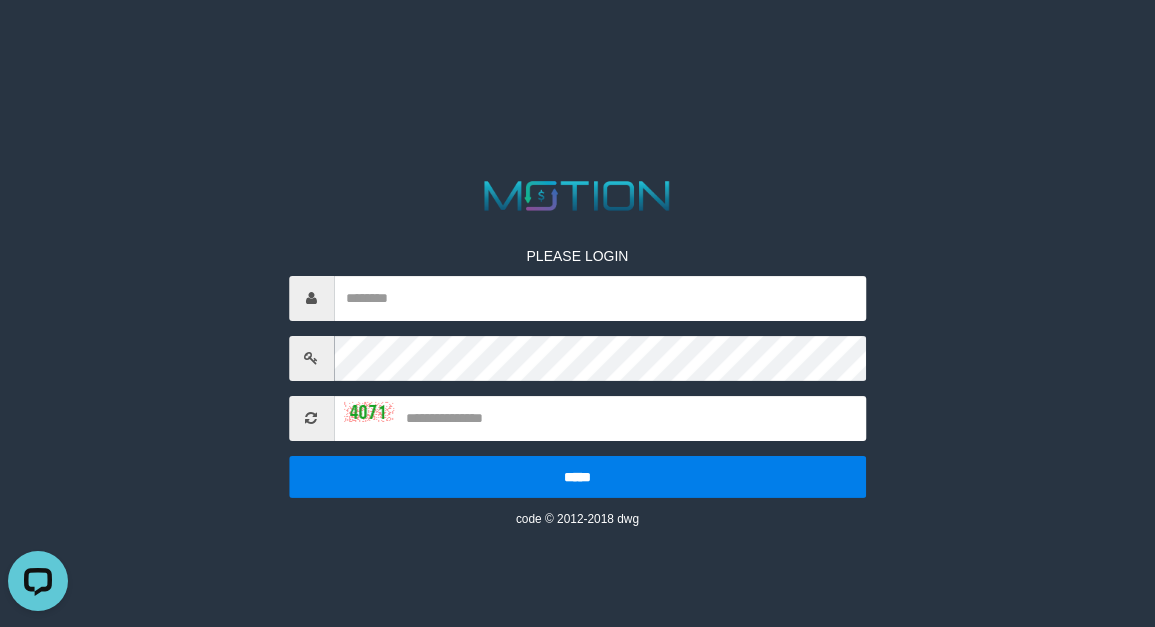 scroll, scrollTop: 0, scrollLeft: 0, axis: both 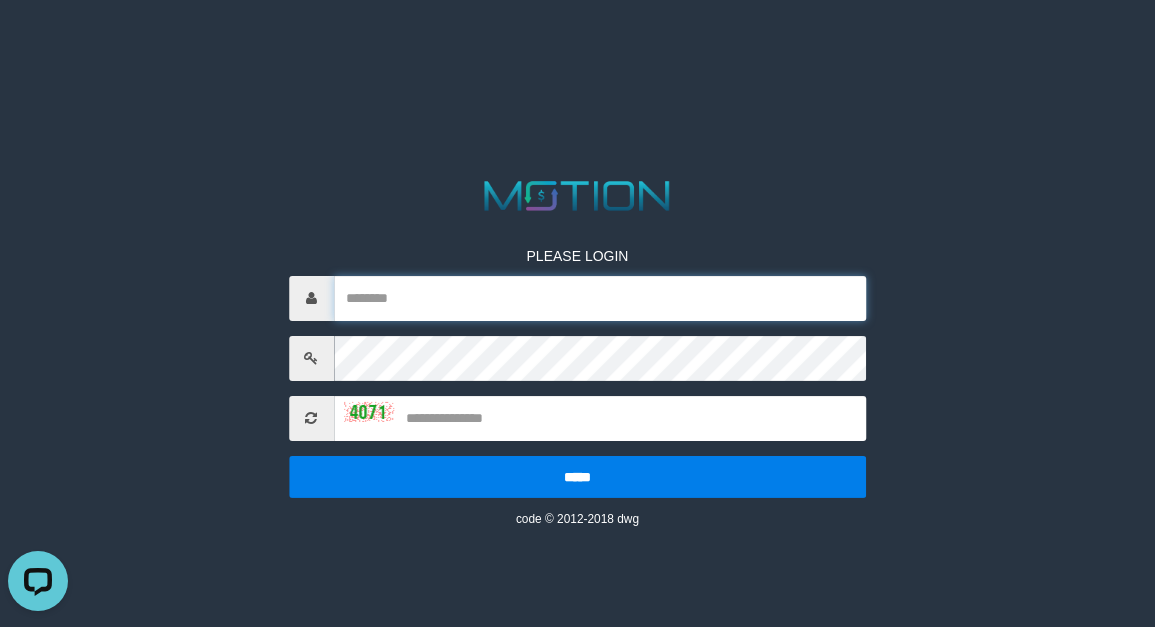 type on "**********" 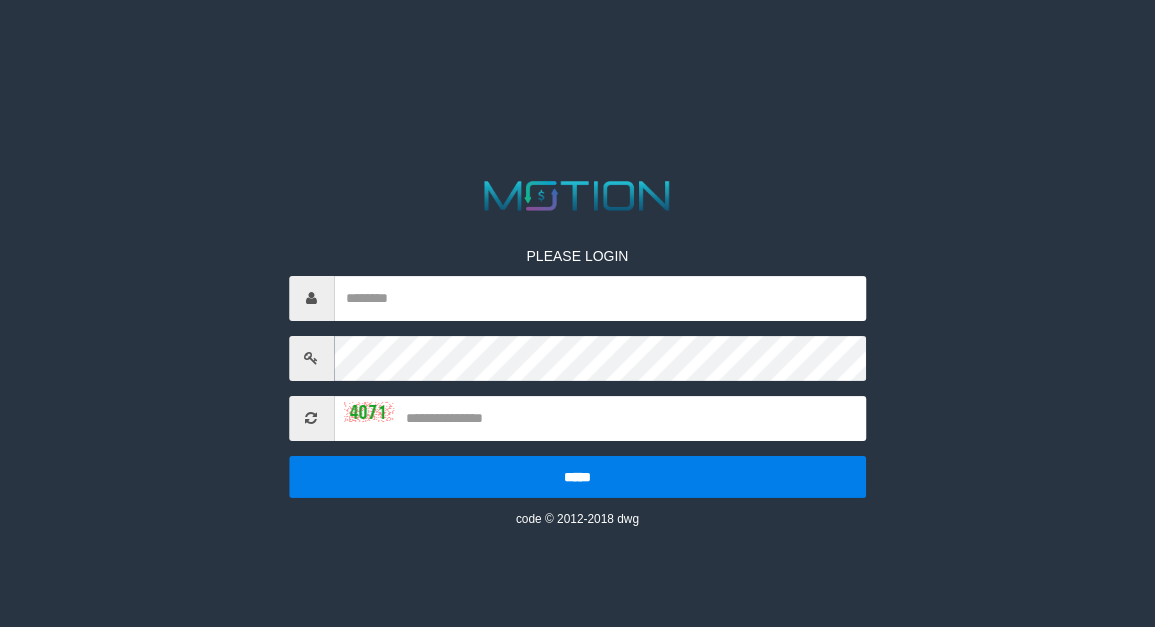 scroll, scrollTop: 0, scrollLeft: 0, axis: both 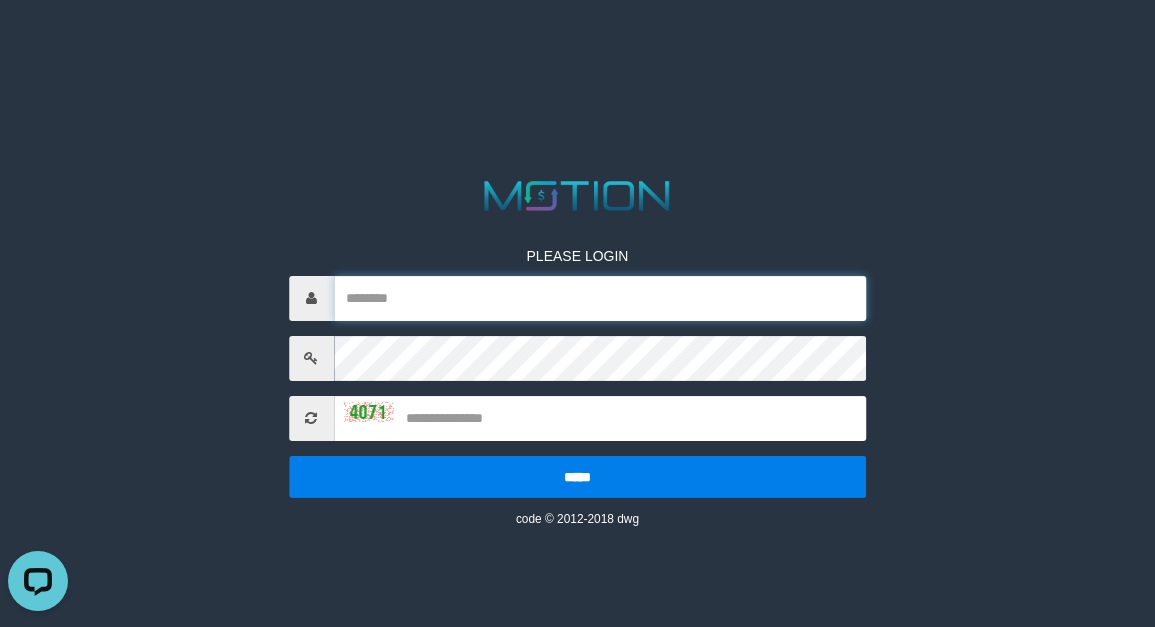 type on "**********" 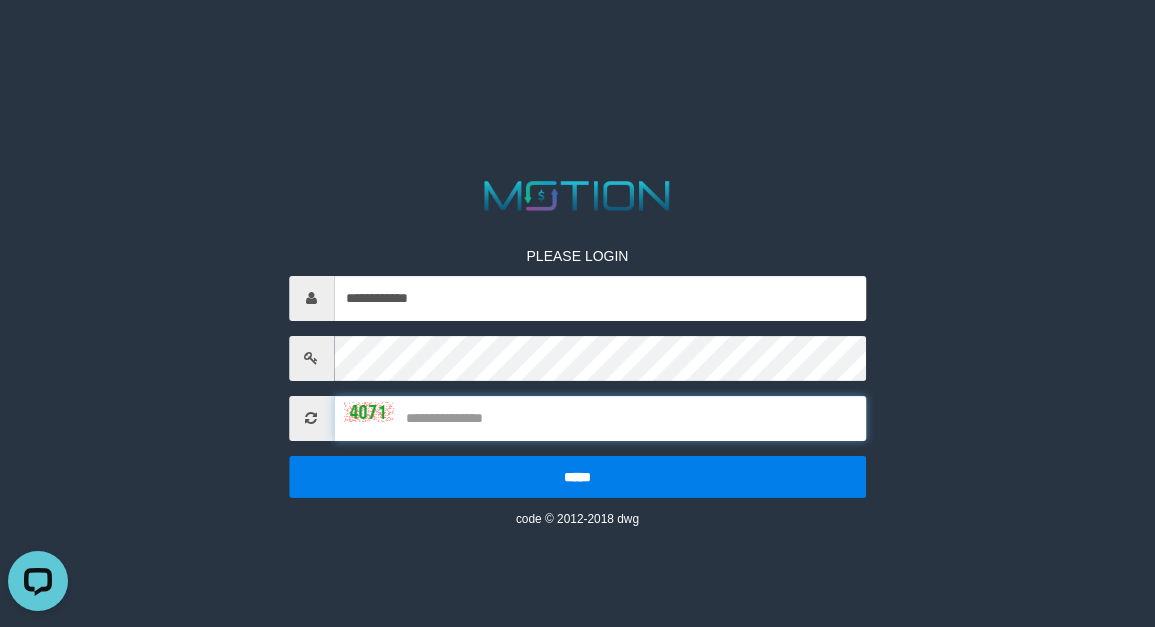 click at bounding box center (600, 418) 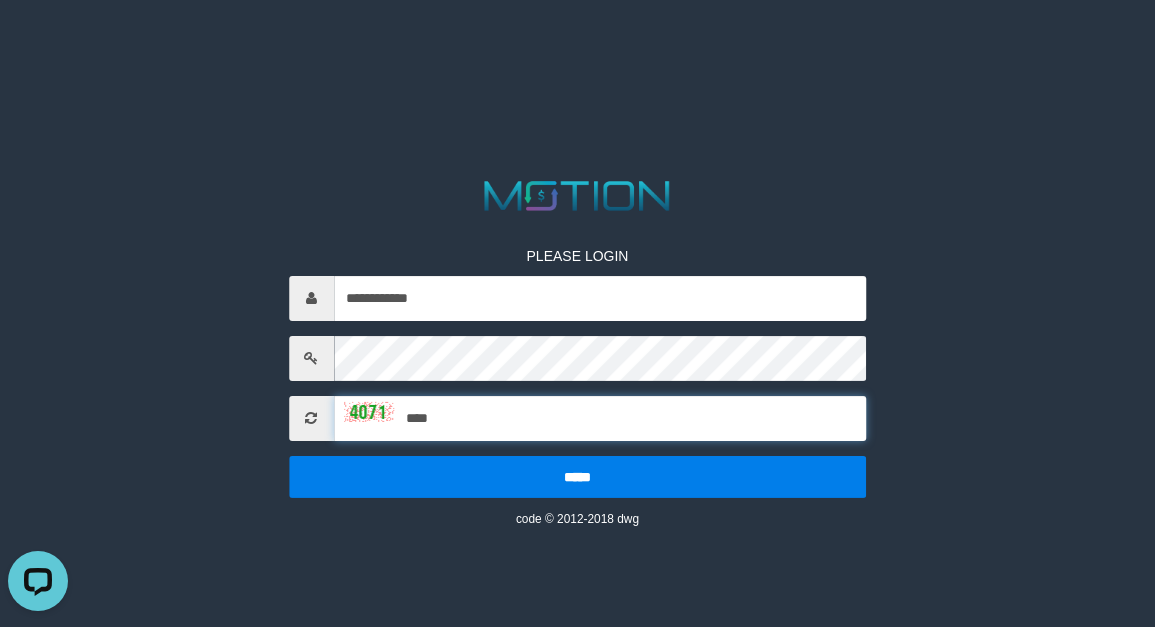 type on "****" 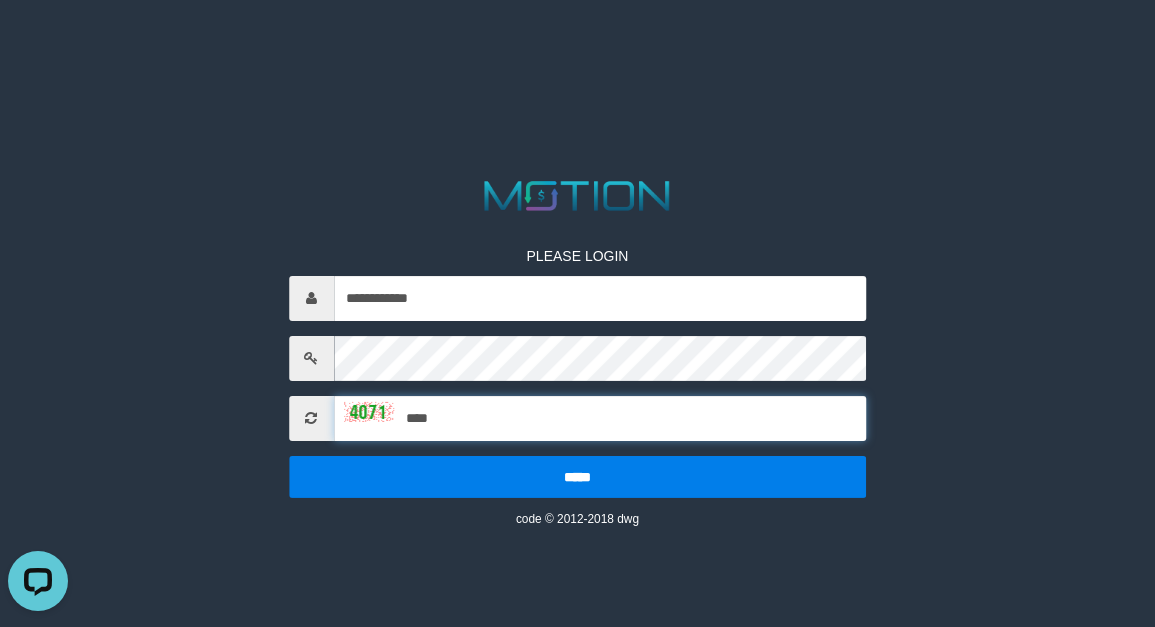 click on "*****" at bounding box center [578, 477] 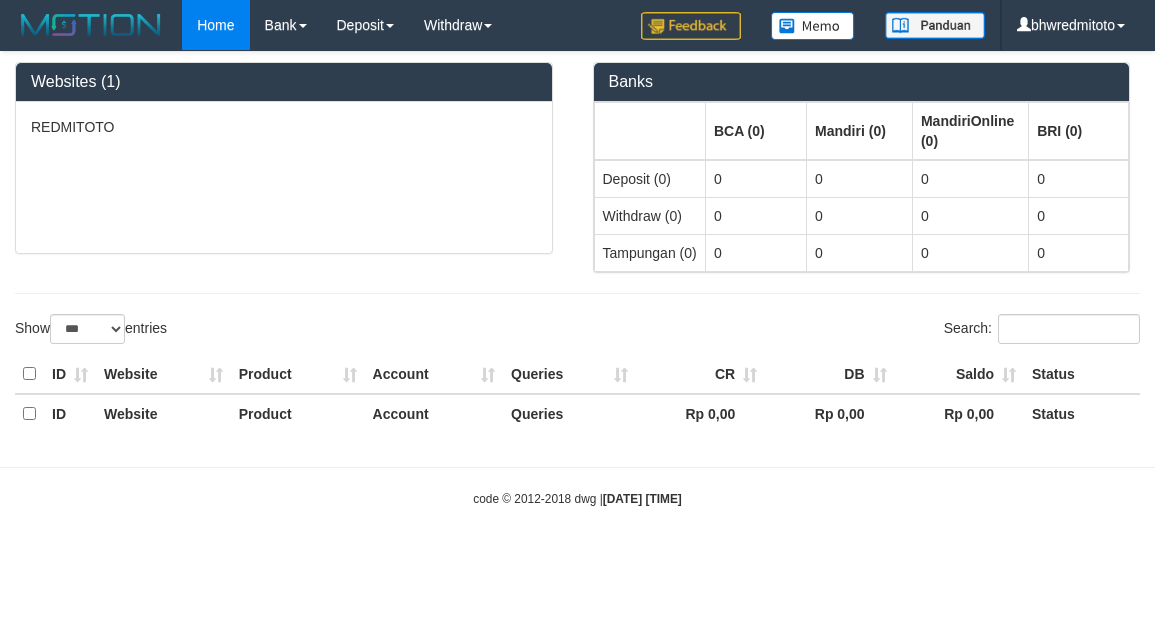 select on "***" 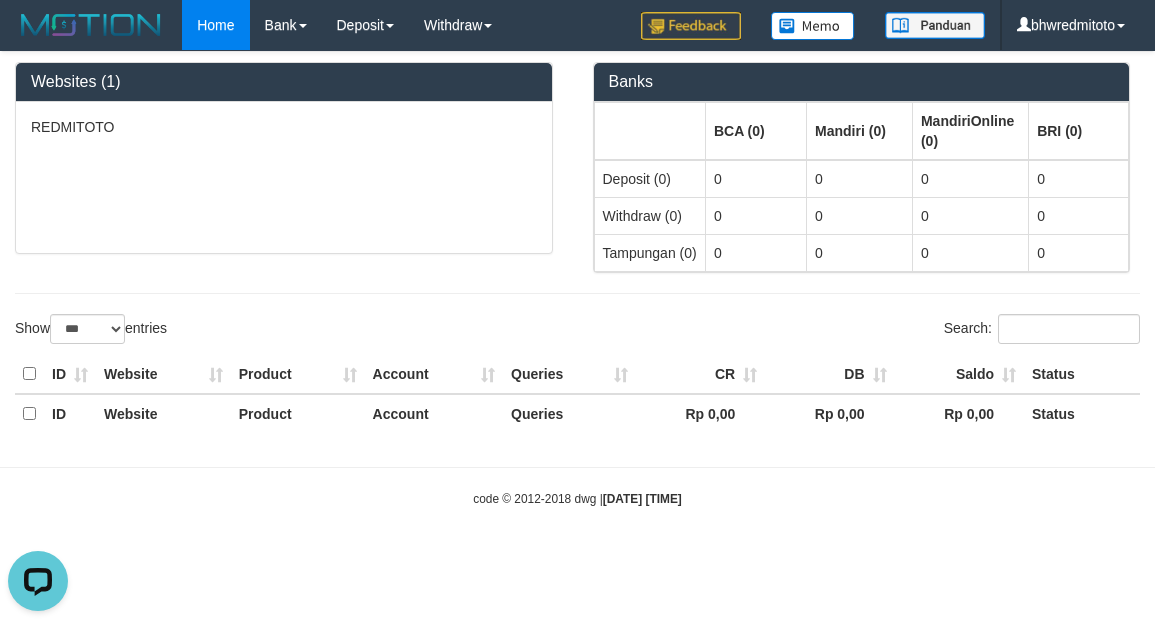 scroll, scrollTop: 0, scrollLeft: 0, axis: both 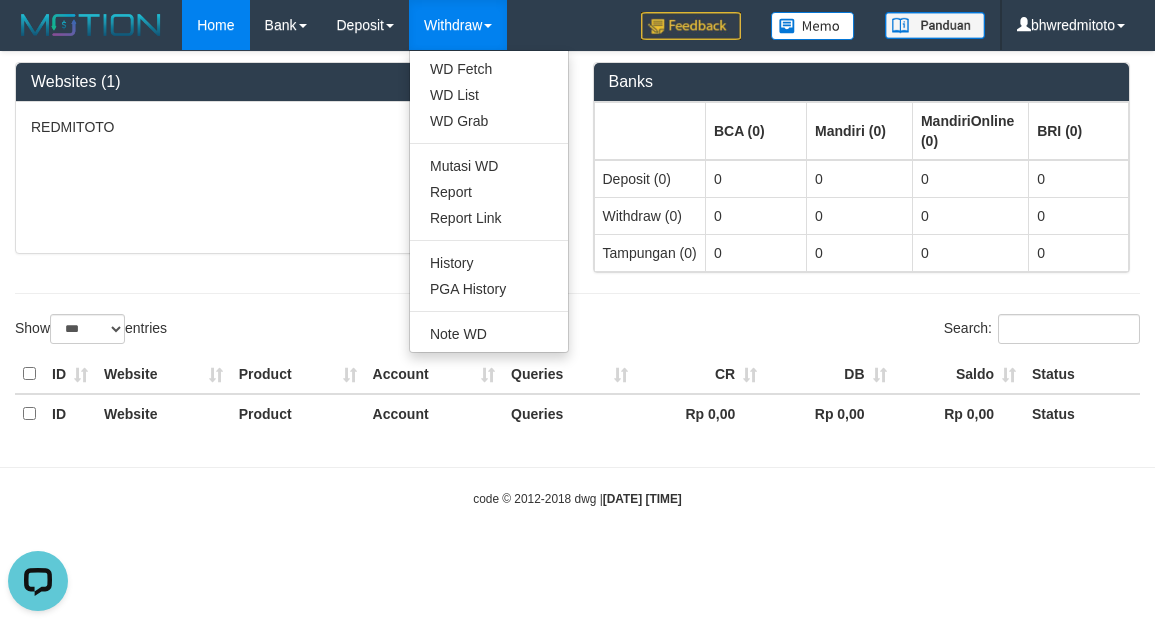 click on "Withdraw" at bounding box center (458, 25) 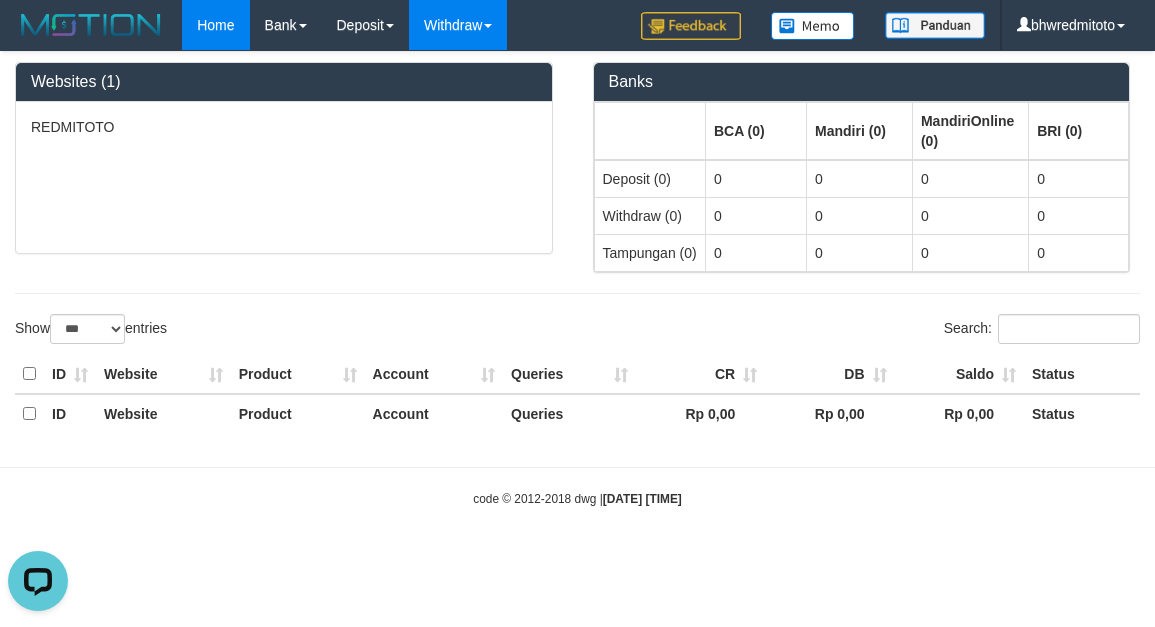 click on "Withdraw" at bounding box center [458, 25] 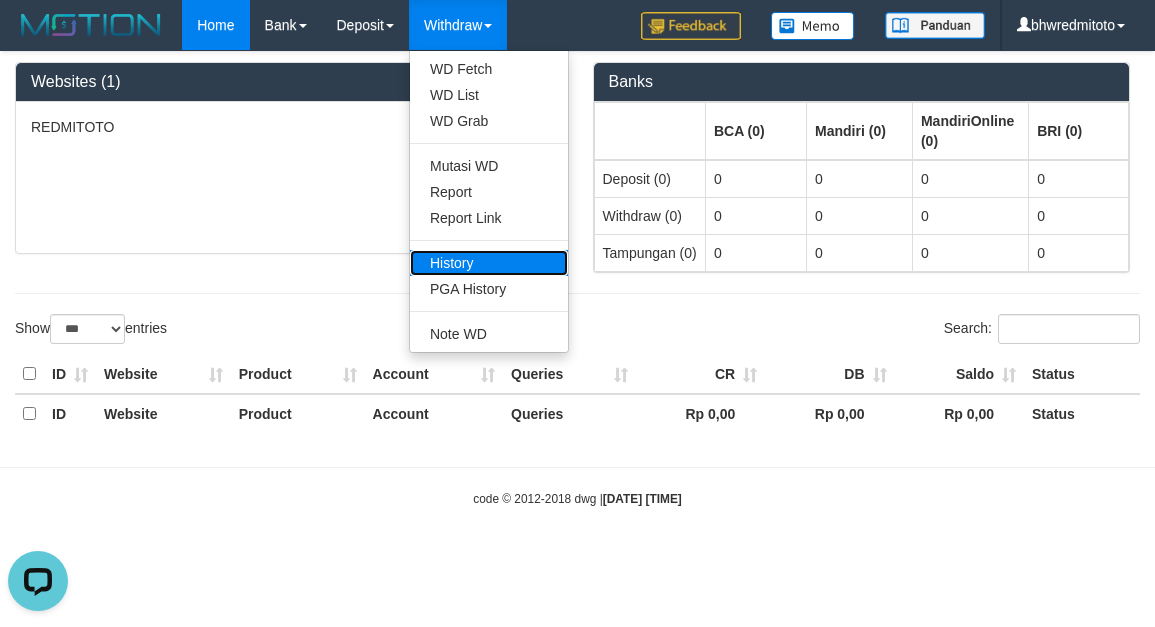 click on "History" at bounding box center [489, 263] 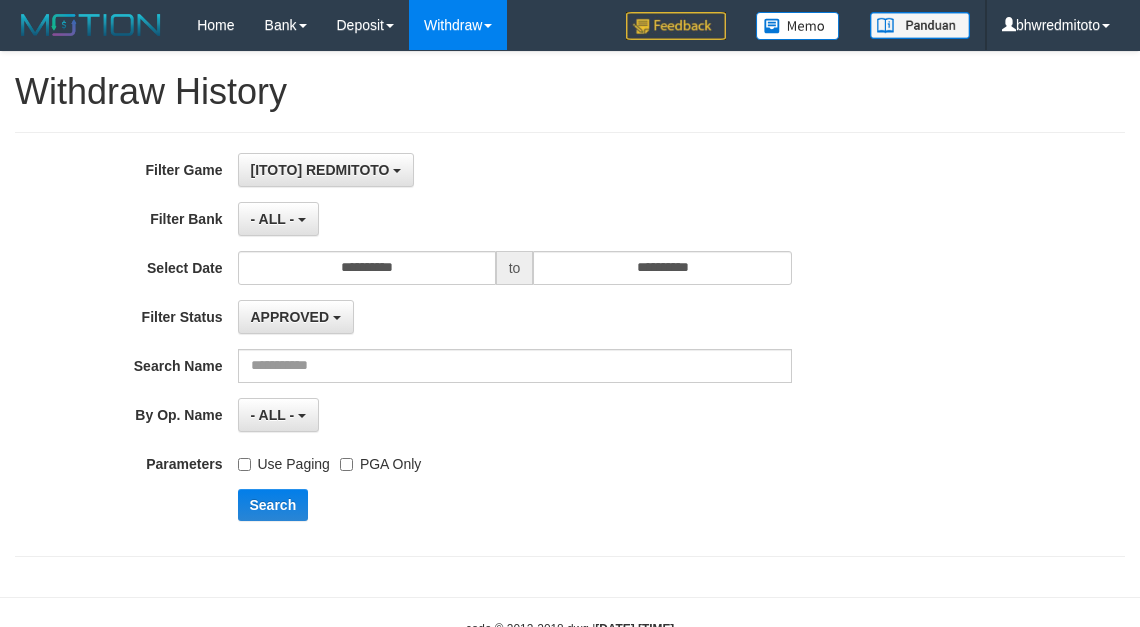 scroll, scrollTop: 0, scrollLeft: 0, axis: both 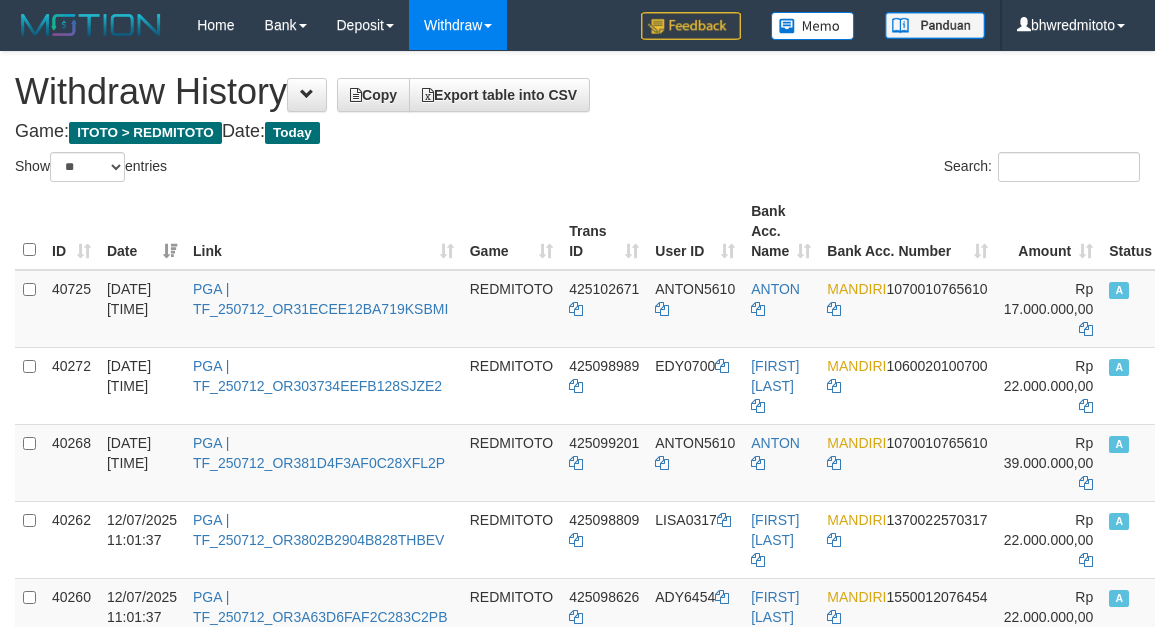 select on "**" 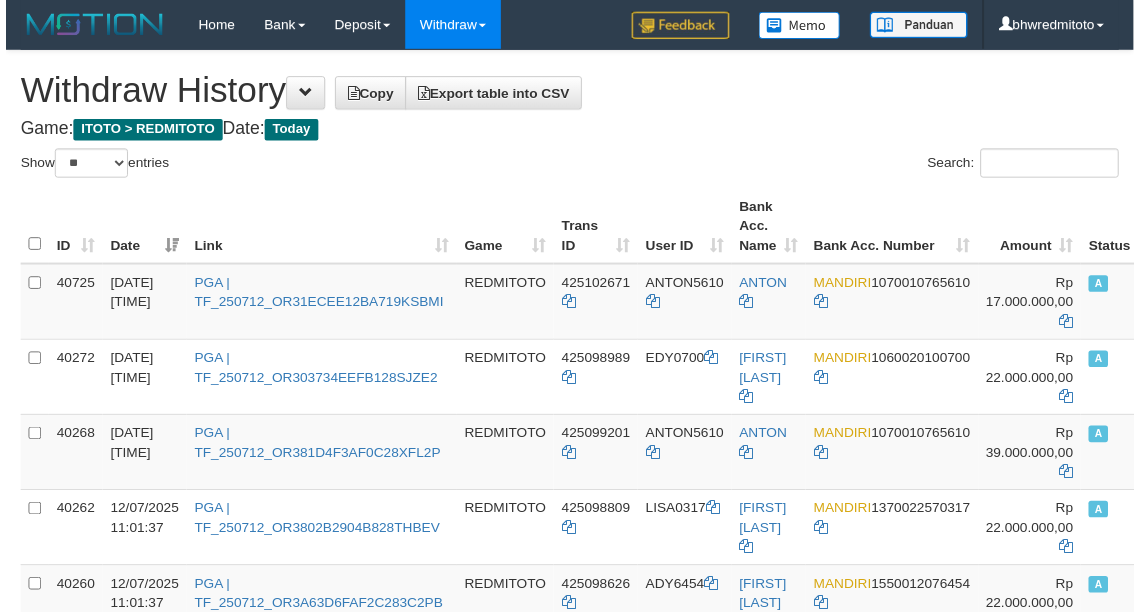scroll, scrollTop: 0, scrollLeft: 0, axis: both 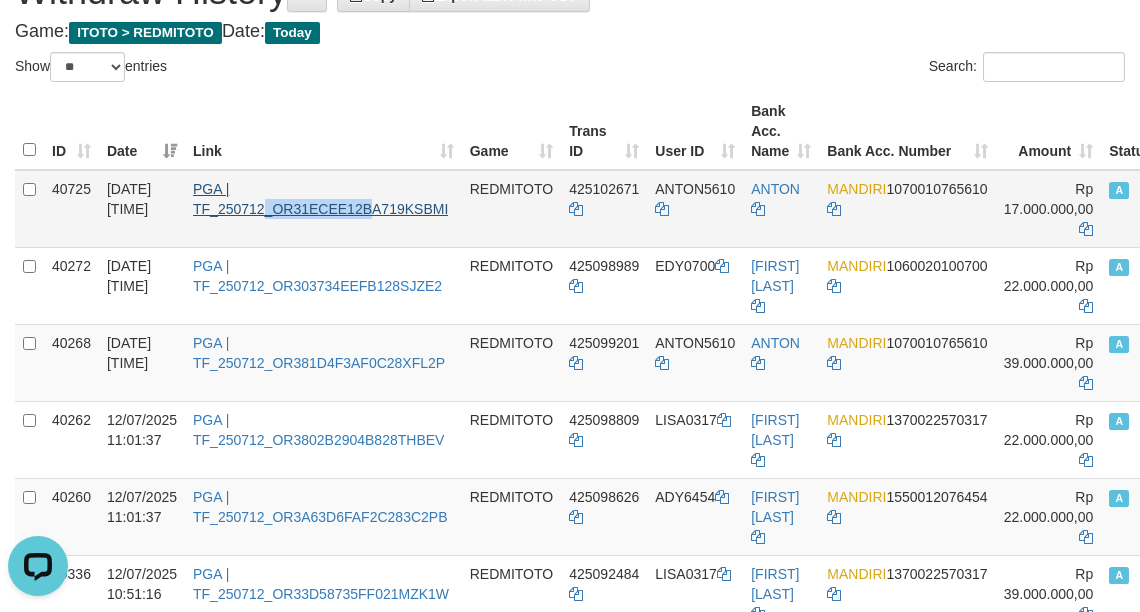 drag, startPoint x: 373, startPoint y: 230, endPoint x: 262, endPoint y: 208, distance: 113.15918 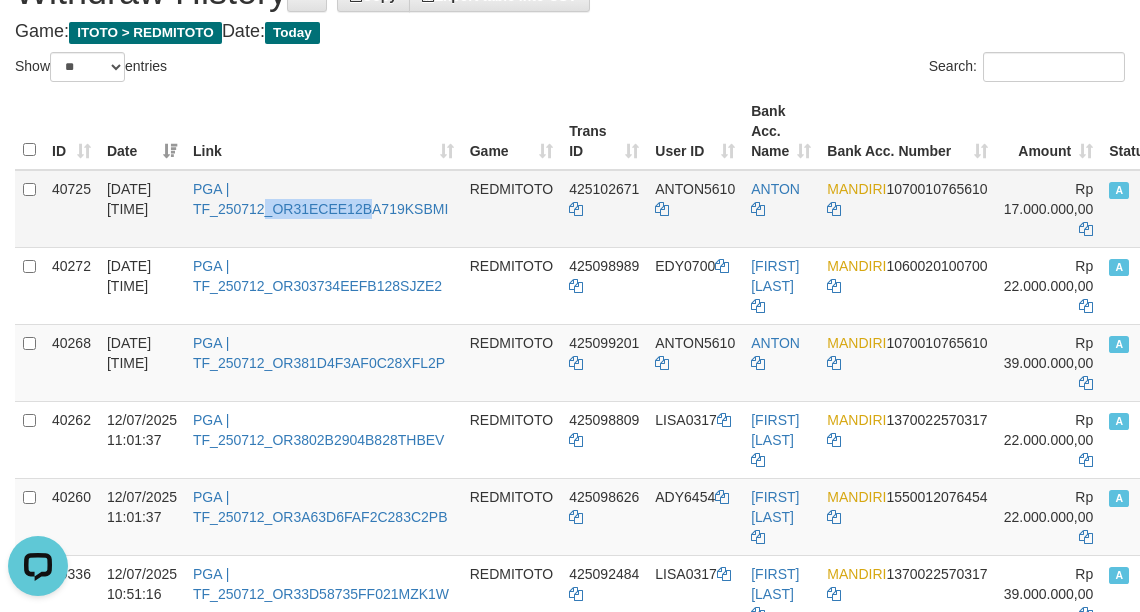 click on "PGA | TF_250712_OR31ECEE12BA719KSBMI" at bounding box center [323, 209] 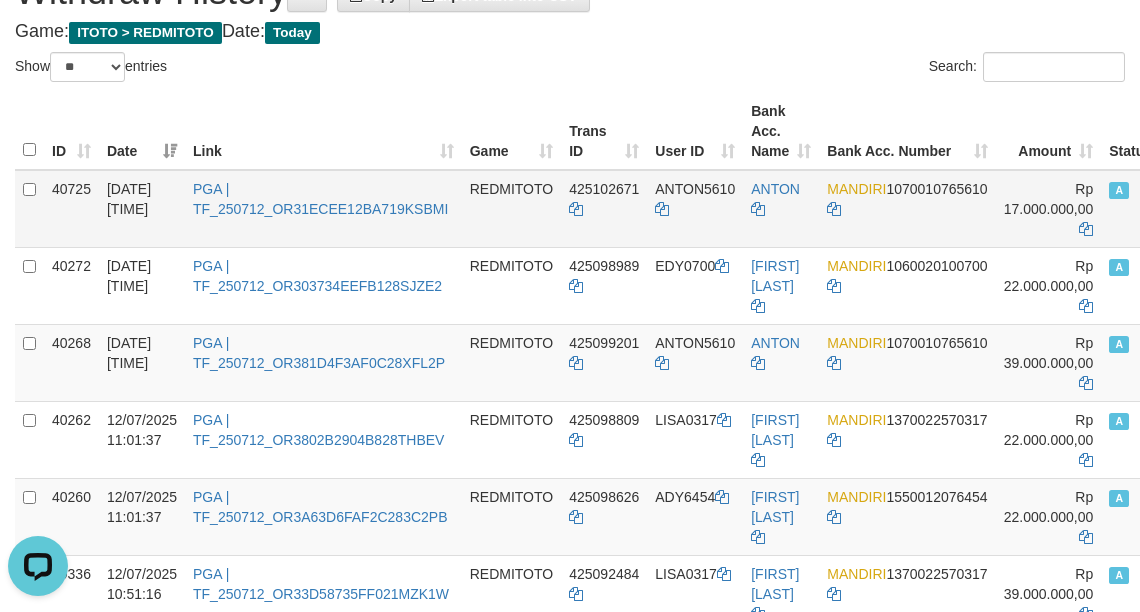 click on "PGA | TF_250712_OR31ECEE12BA719KSBMI" at bounding box center [323, 209] 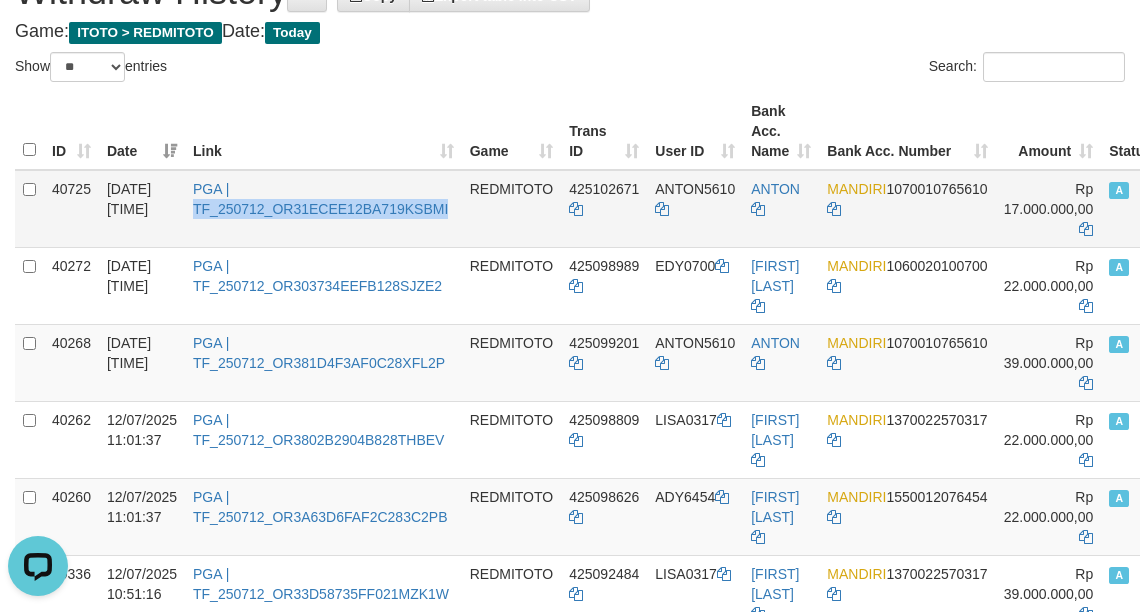 click on "PGA | TF_250712_OR31ECEE12BA719KSBMI" at bounding box center (323, 209) 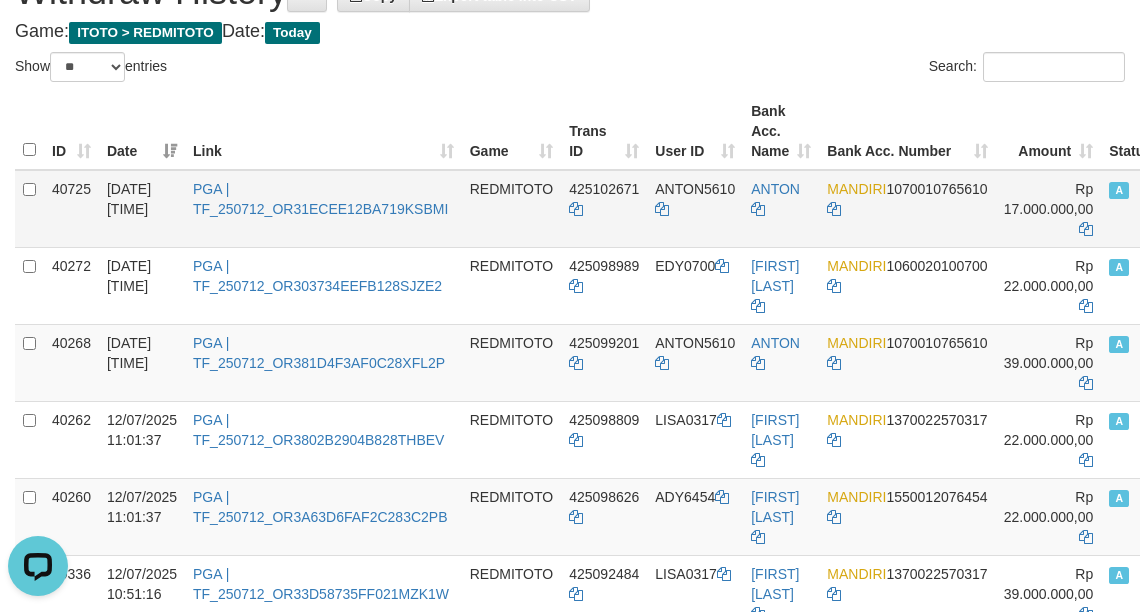 click on "PGA | TF_250712_OR31ECEE12BA719KSBMI" at bounding box center [323, 209] 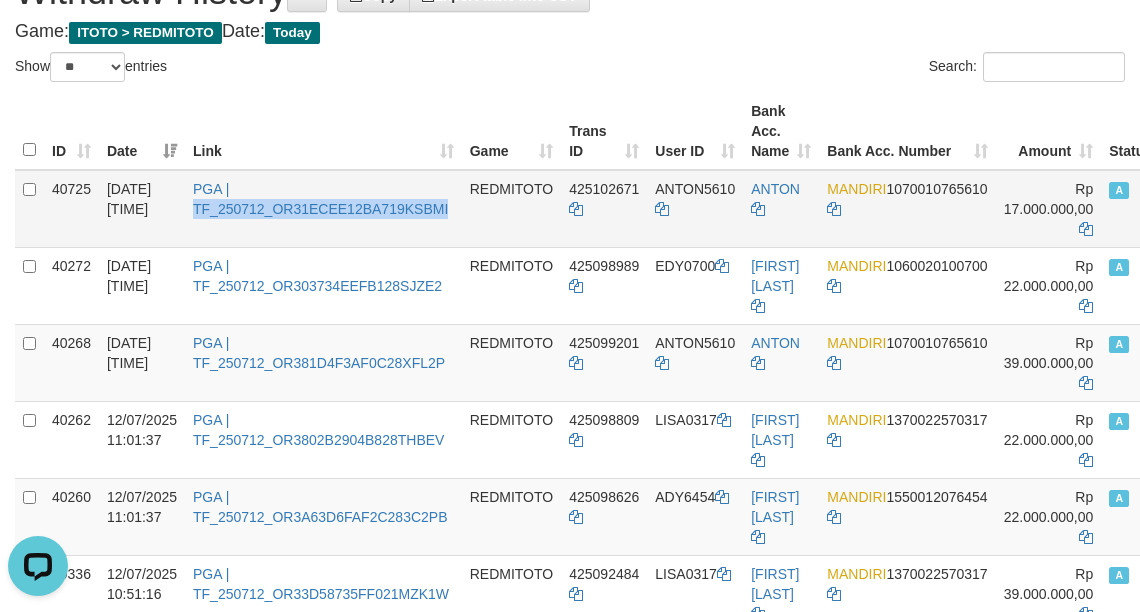 click on "PGA | TF_250712_OR31ECEE12BA719KSBMI" at bounding box center [323, 209] 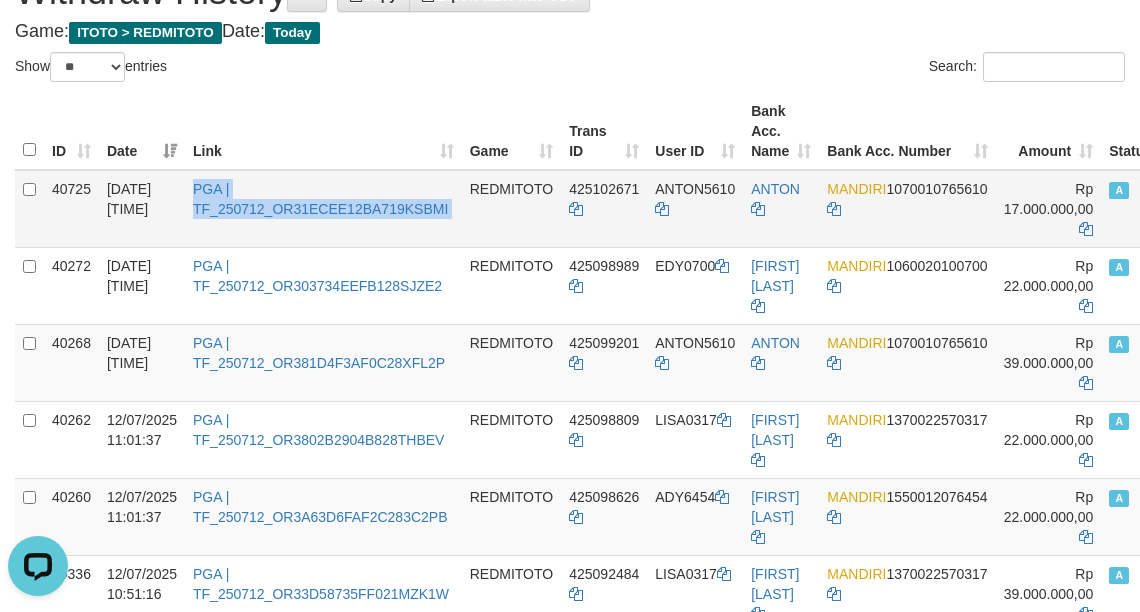 click on "PGA | TF_250712_OR31ECEE12BA719KSBMI" at bounding box center (323, 209) 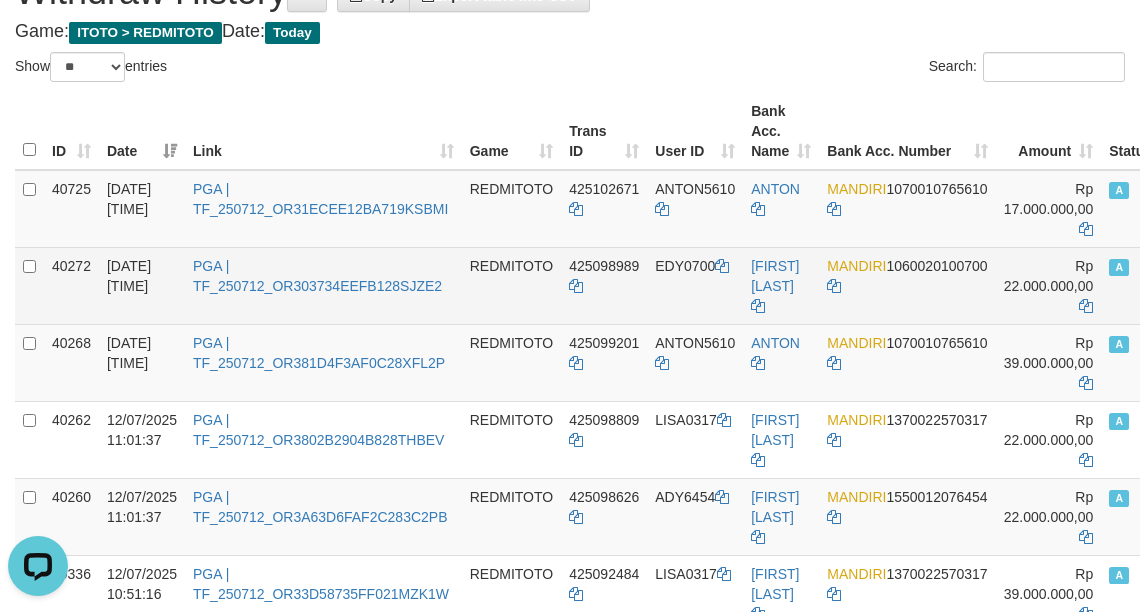 click on "PGA | TF_250712_OR303734EEFB128SJZE2" at bounding box center (323, 285) 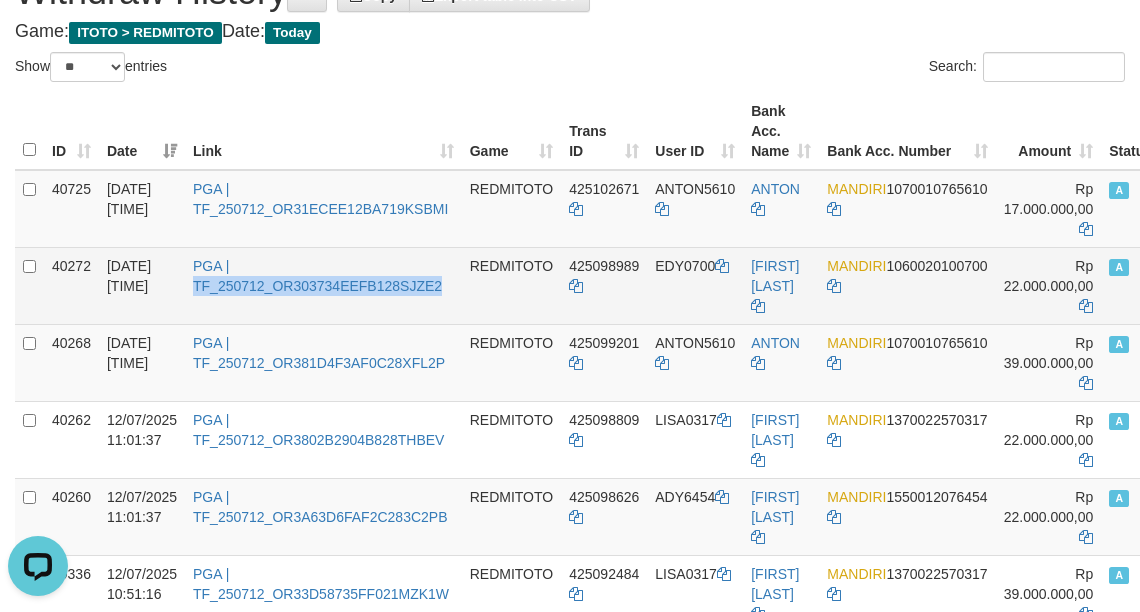 click on "PGA | TF_250712_OR303734EEFB128SJZE2" at bounding box center [323, 285] 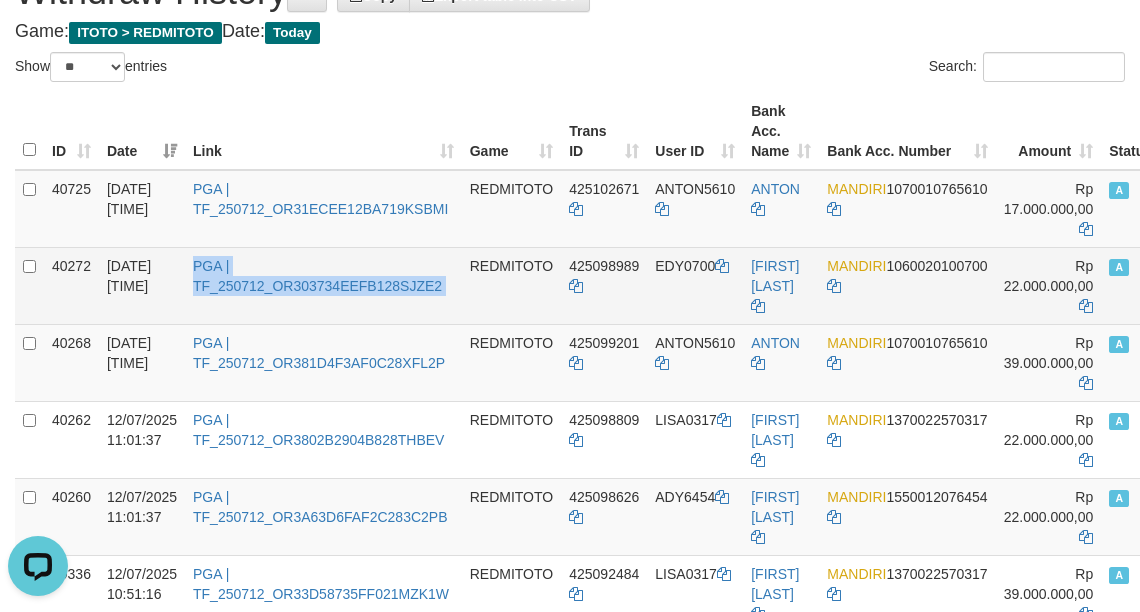 click on "PGA | TF_250712_OR303734EEFB128SJZE2" at bounding box center (323, 285) 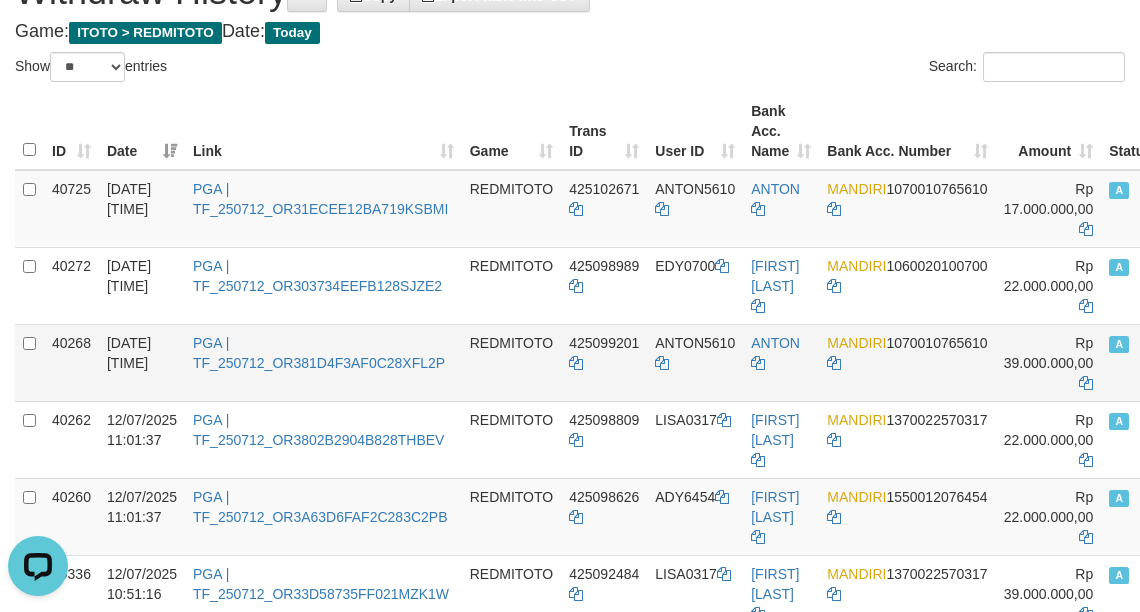 click on "PGA | TF_250712_OR381D4F3AF0C28XFL2P" at bounding box center (323, 362) 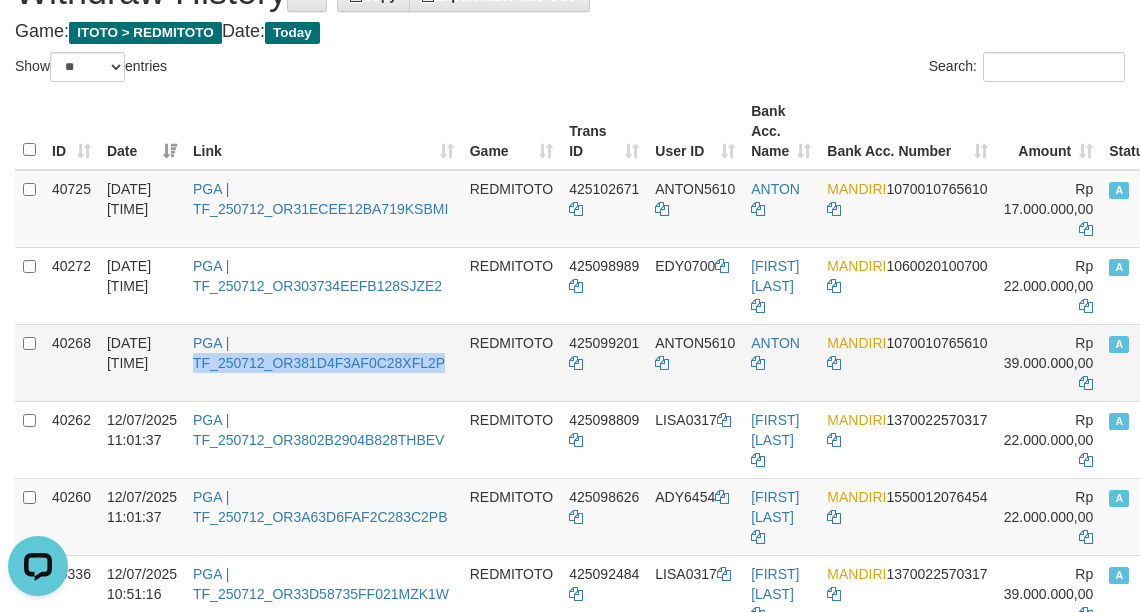 click on "PGA | TF_250712_OR381D4F3AF0C28XFL2P" at bounding box center (323, 362) 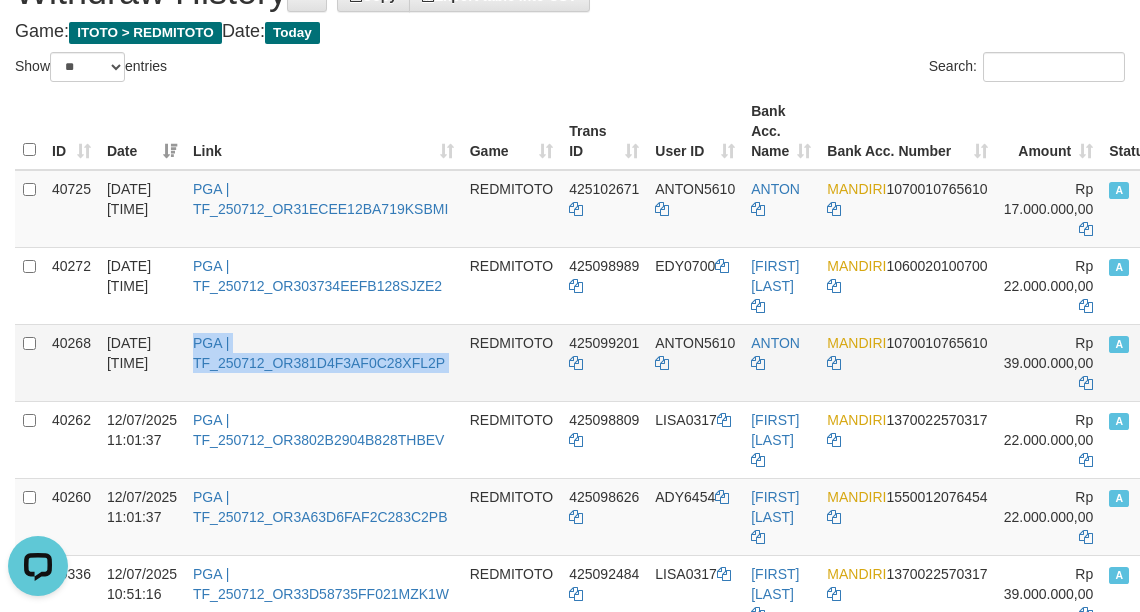 click on "PGA | TF_250712_OR381D4F3AF0C28XFL2P" at bounding box center (323, 362) 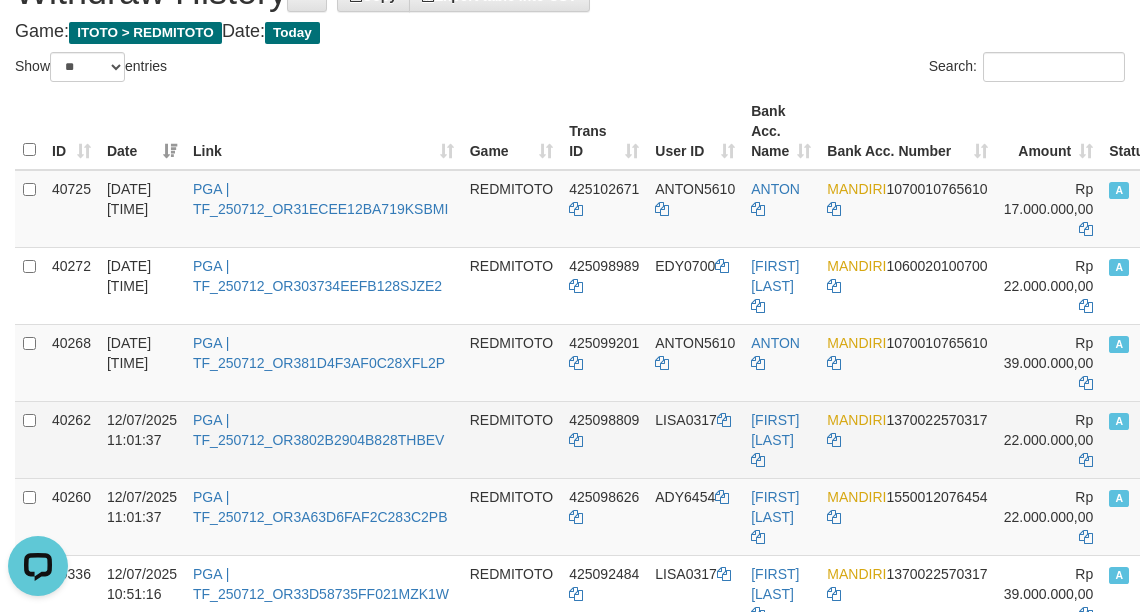 click on "PGA | TF_250712_OR3802B2904B828THBEV" at bounding box center (323, 439) 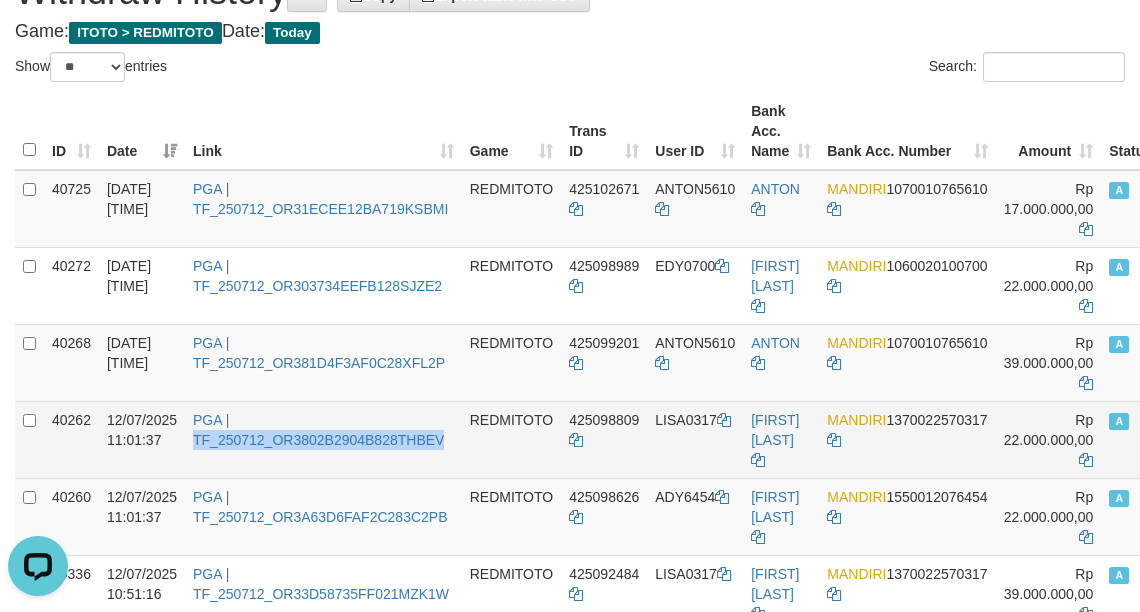 click on "PGA | TF_250712_OR3802B2904B828THBEV" at bounding box center [323, 439] 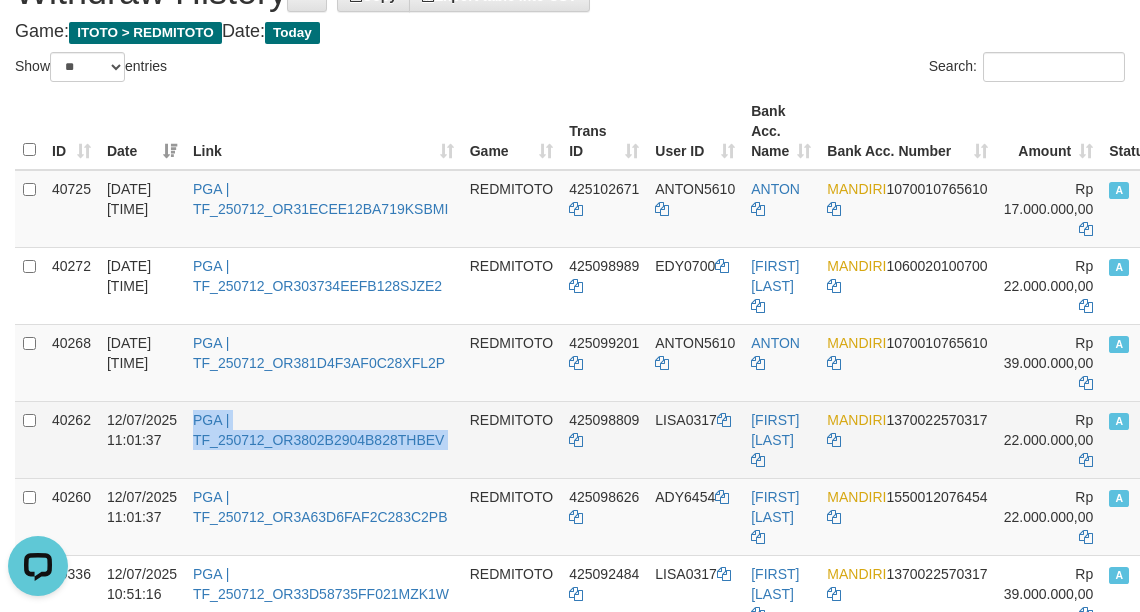 copy on "PGA | TF_250712_OR3802B2904B828THBEV" 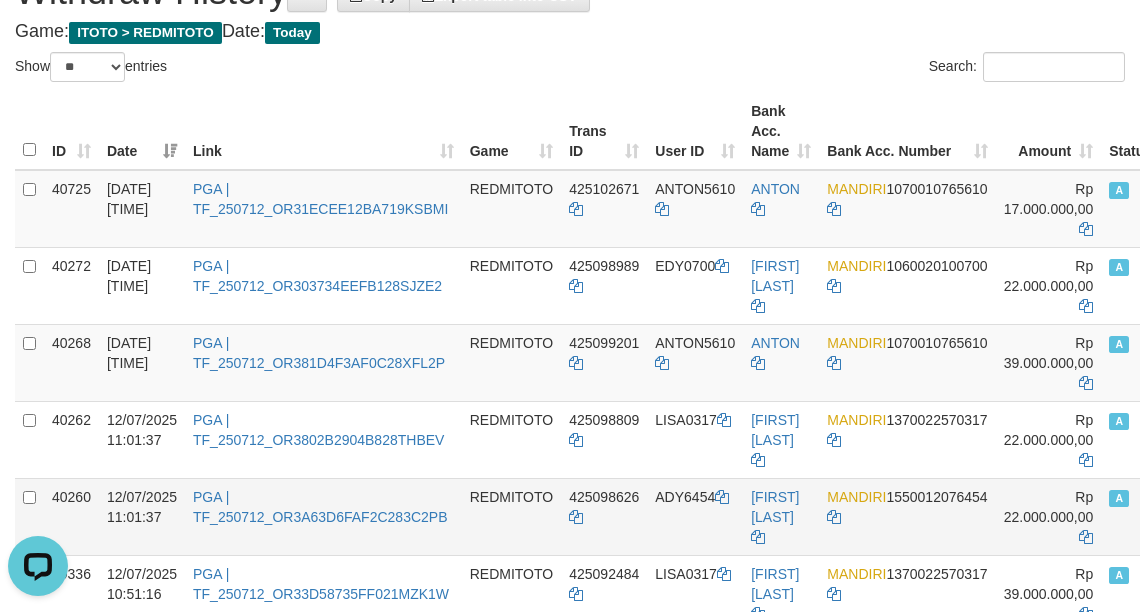 click on "PGA | TF_250712_OR3A63D6FAF2C283C2PB" at bounding box center (323, 516) 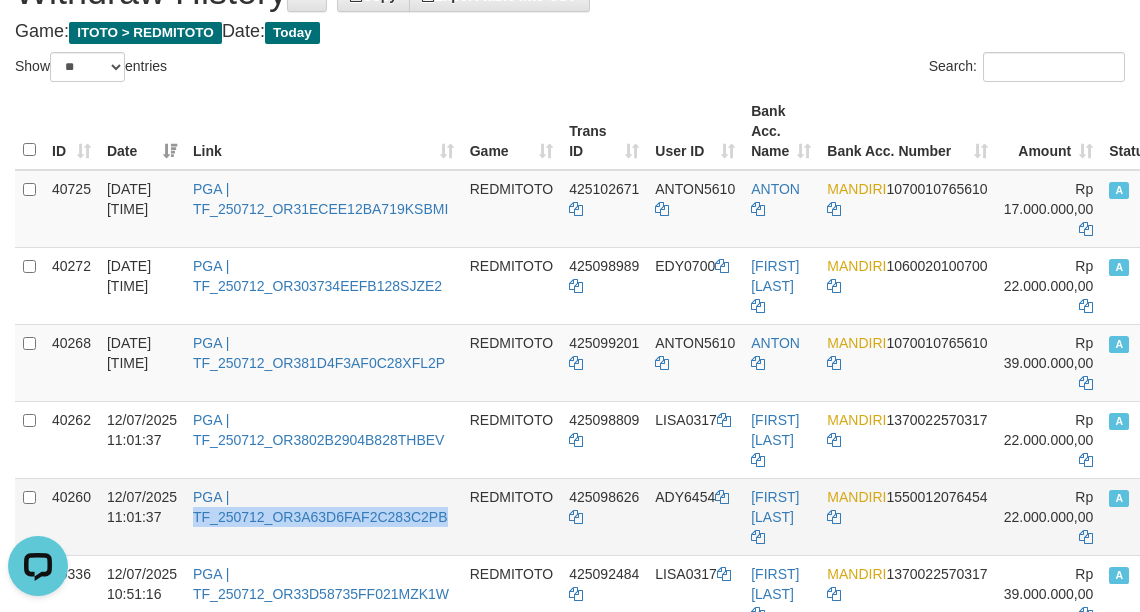 click on "PGA | TF_250712_OR3A63D6FAF2C283C2PB" at bounding box center [323, 516] 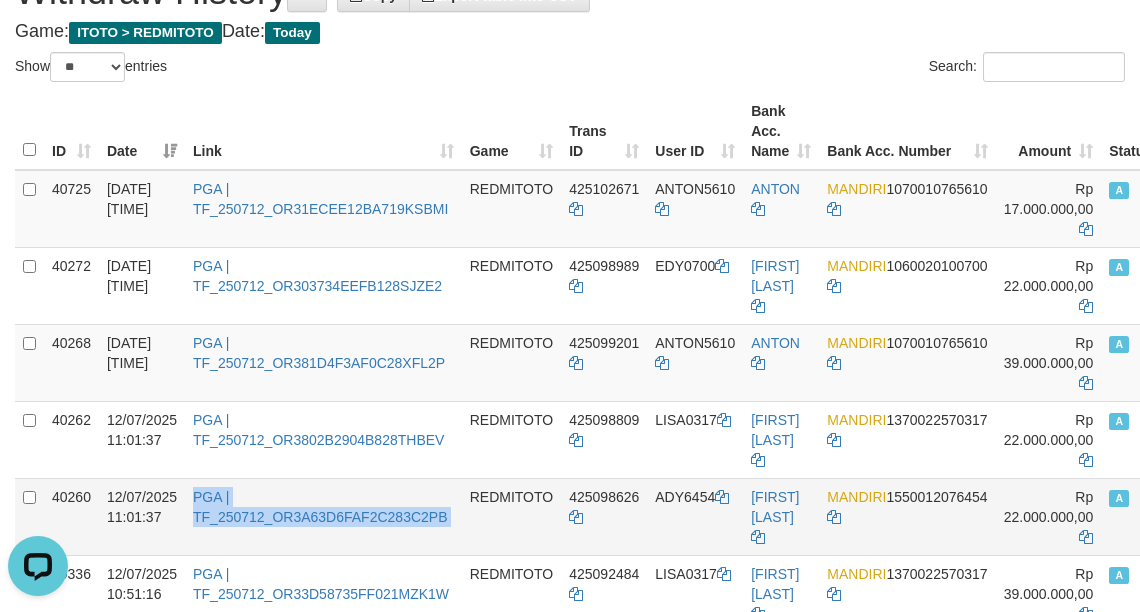 click on "PGA | TF_250712_OR3A63D6FAF2C283C2PB" at bounding box center [323, 516] 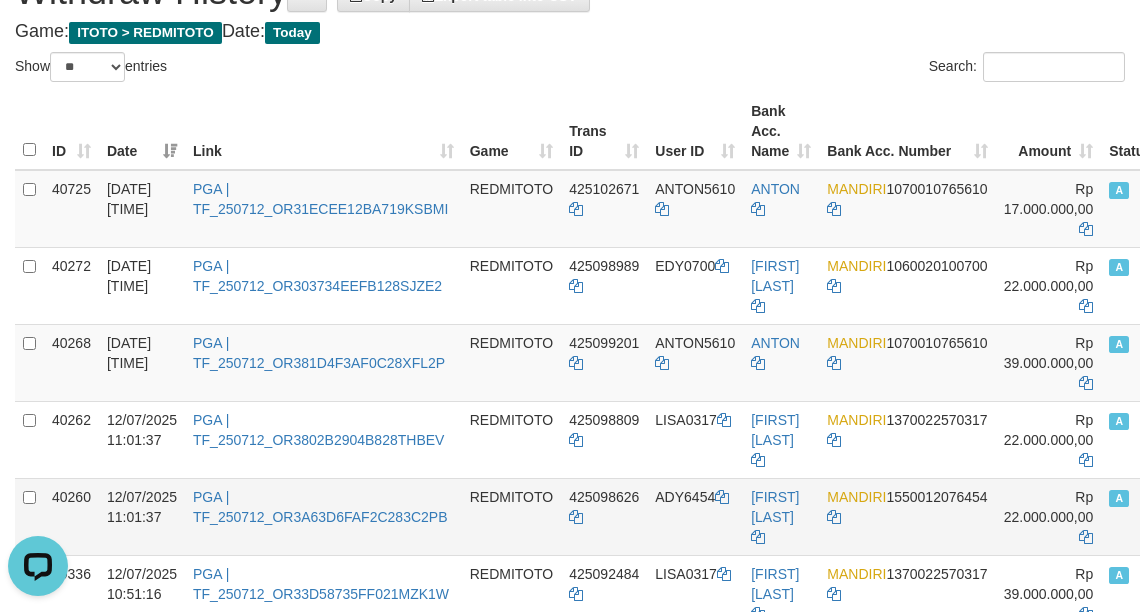 click on "REDMITOTO" at bounding box center [512, 516] 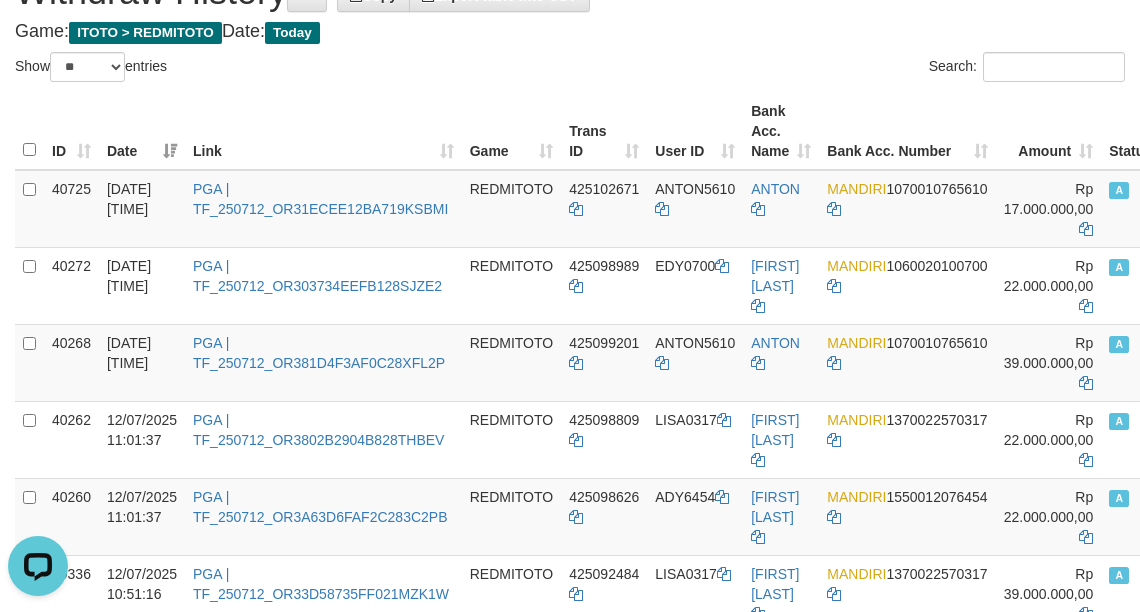 scroll, scrollTop: 200, scrollLeft: 0, axis: vertical 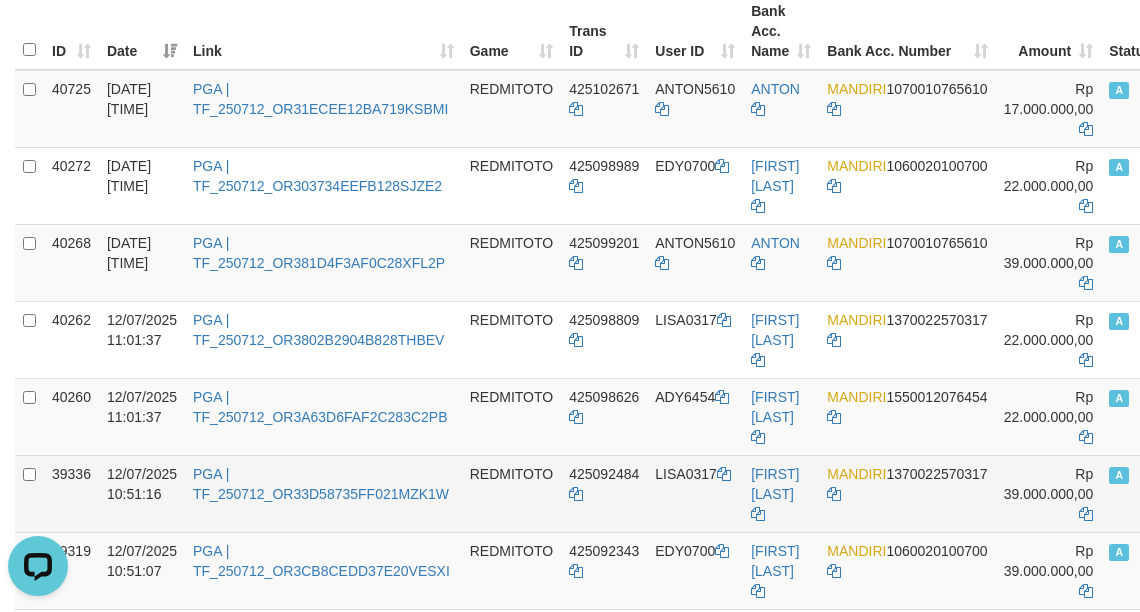 click on "PGA | TF_250712_OR33D58735FF021MZK1W" at bounding box center [323, 493] 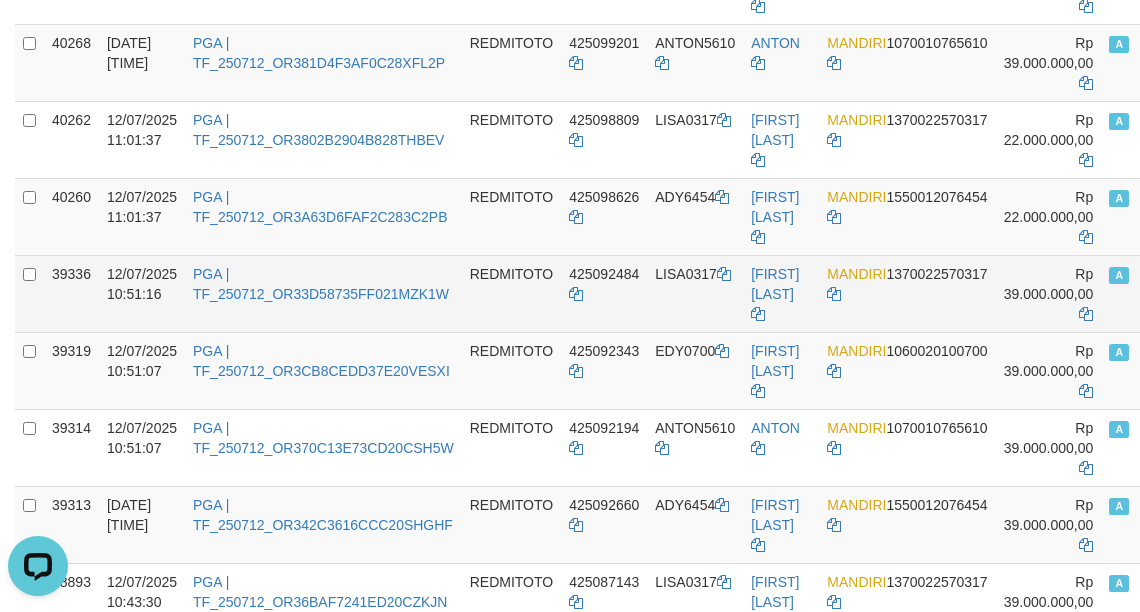 scroll, scrollTop: 600, scrollLeft: 0, axis: vertical 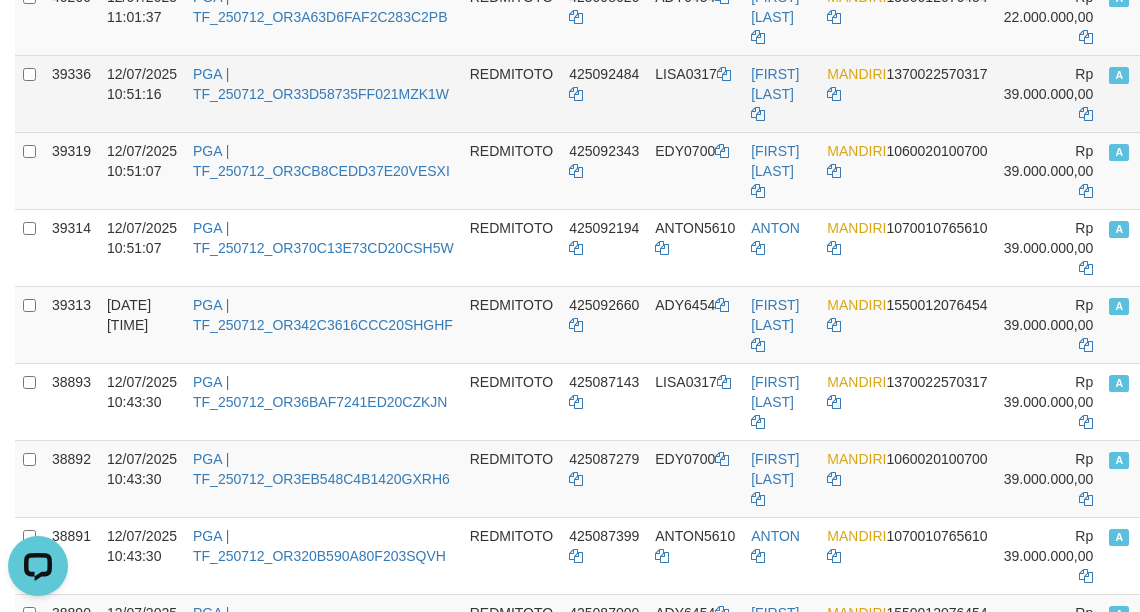 click on "PGA | TF_250712_OR33D58735FF021MZK1W" at bounding box center (323, 93) 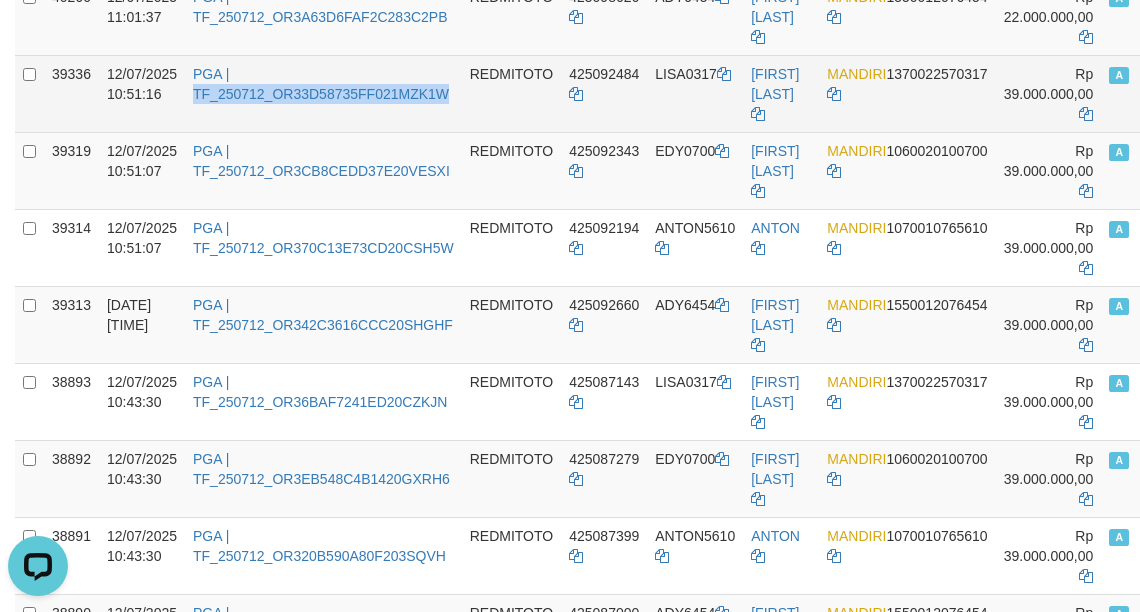 click on "PGA | TF_250712_OR33D58735FF021MZK1W" at bounding box center (323, 93) 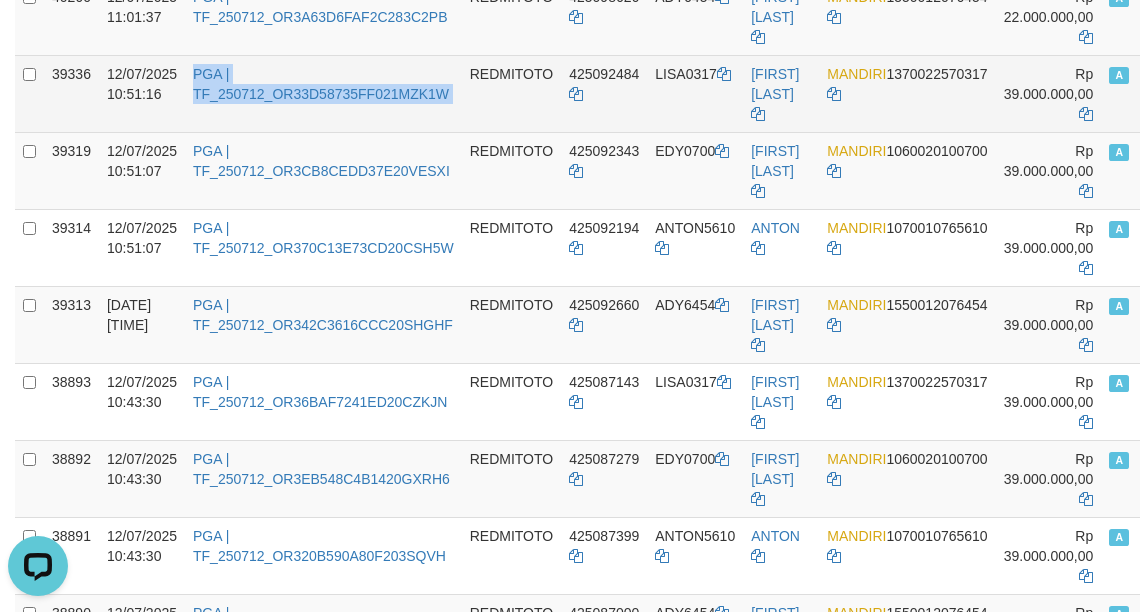 click on "PGA | TF_250712_OR33D58735FF021MZK1W" at bounding box center (323, 93) 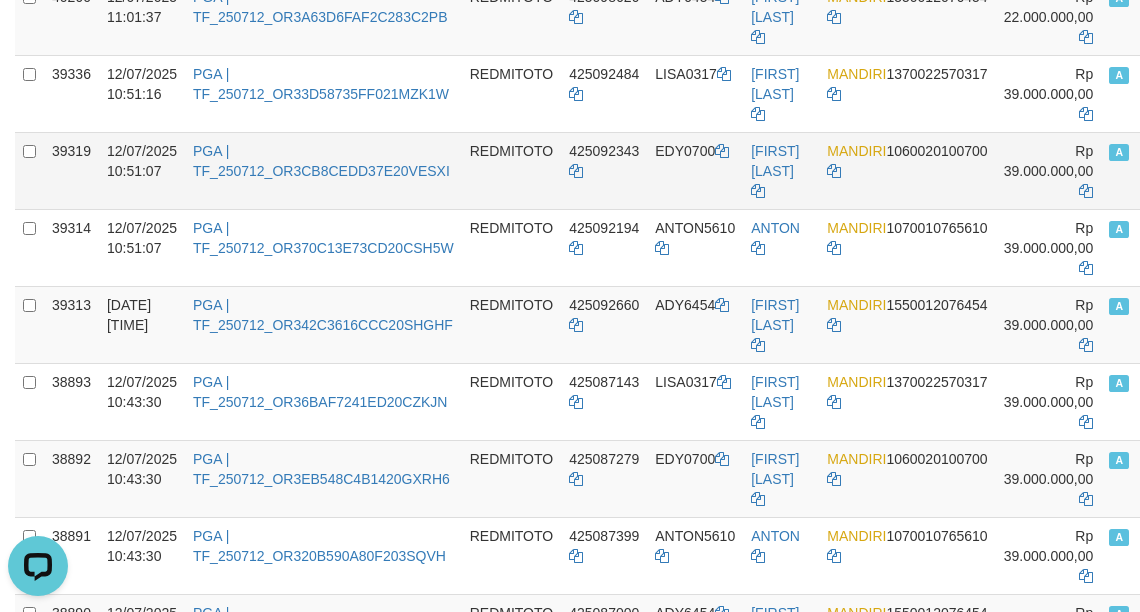 click on "PGA | TF_250712_OR3CB8CEDD37E20VESXI" at bounding box center [323, 170] 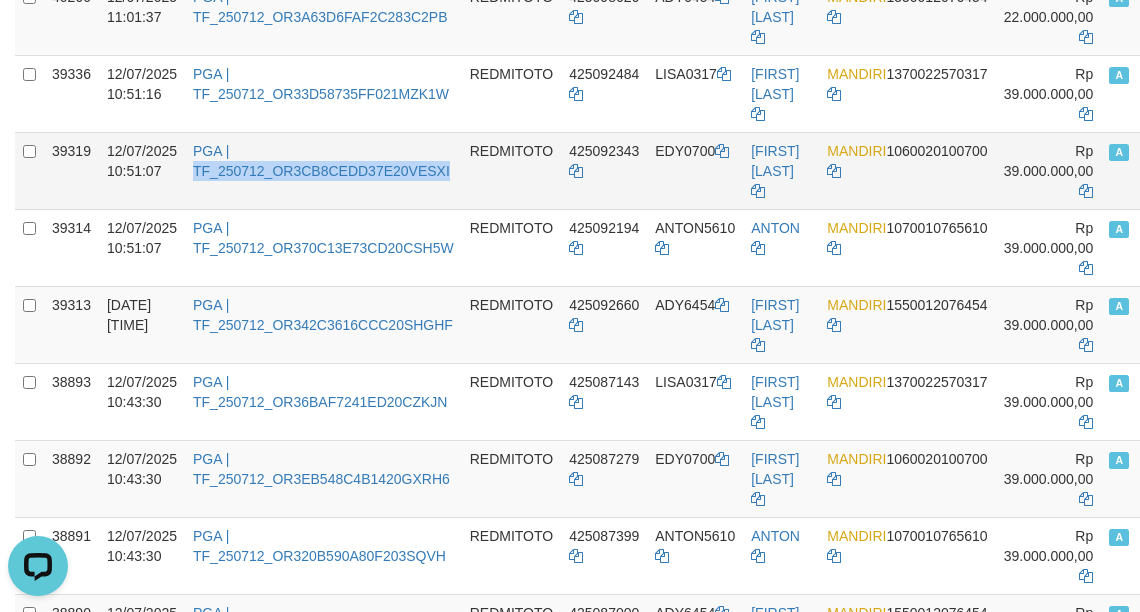 click on "PGA | TF_250712_OR3CB8CEDD37E20VESXI" at bounding box center [323, 170] 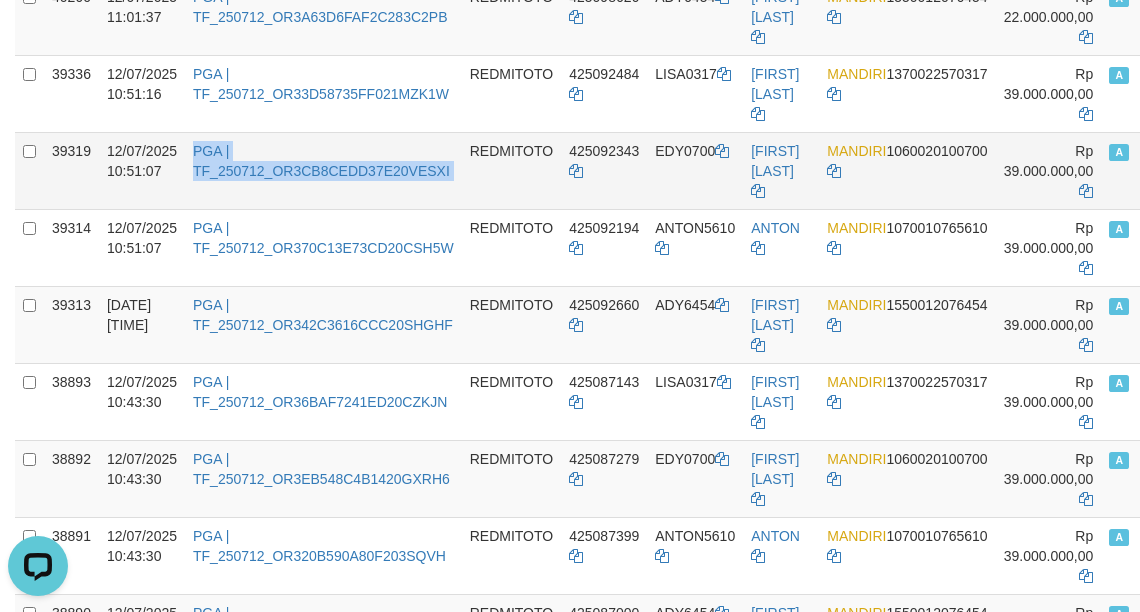 click on "PGA | TF_250712_OR3CB8CEDD37E20VESXI" at bounding box center [323, 170] 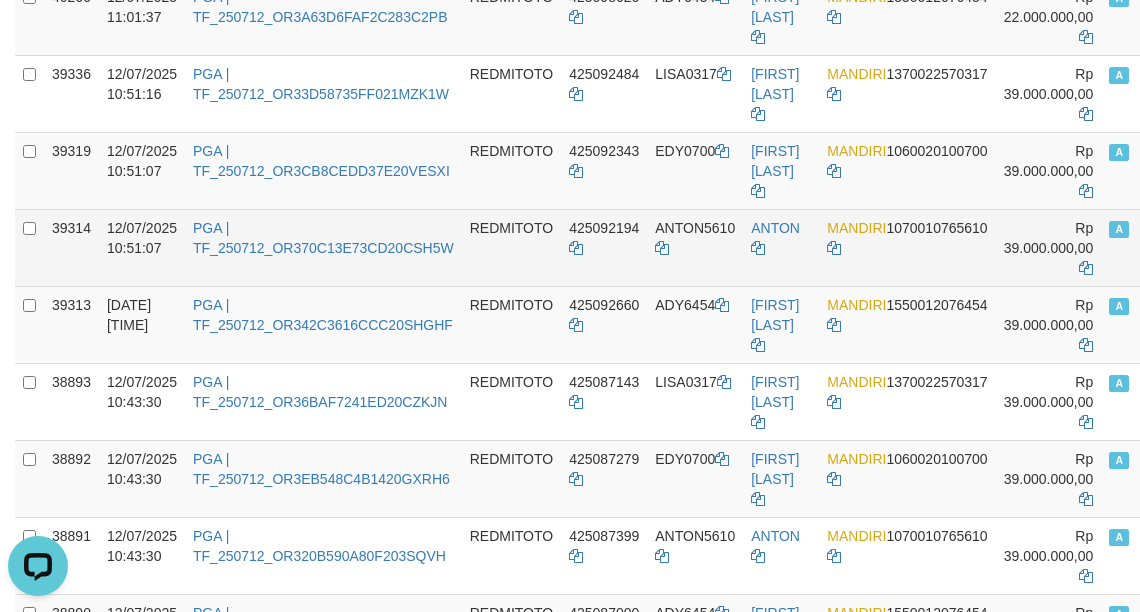click on "PGA | TF_250712_OR370C13E73CD20CSH5W" at bounding box center (323, 247) 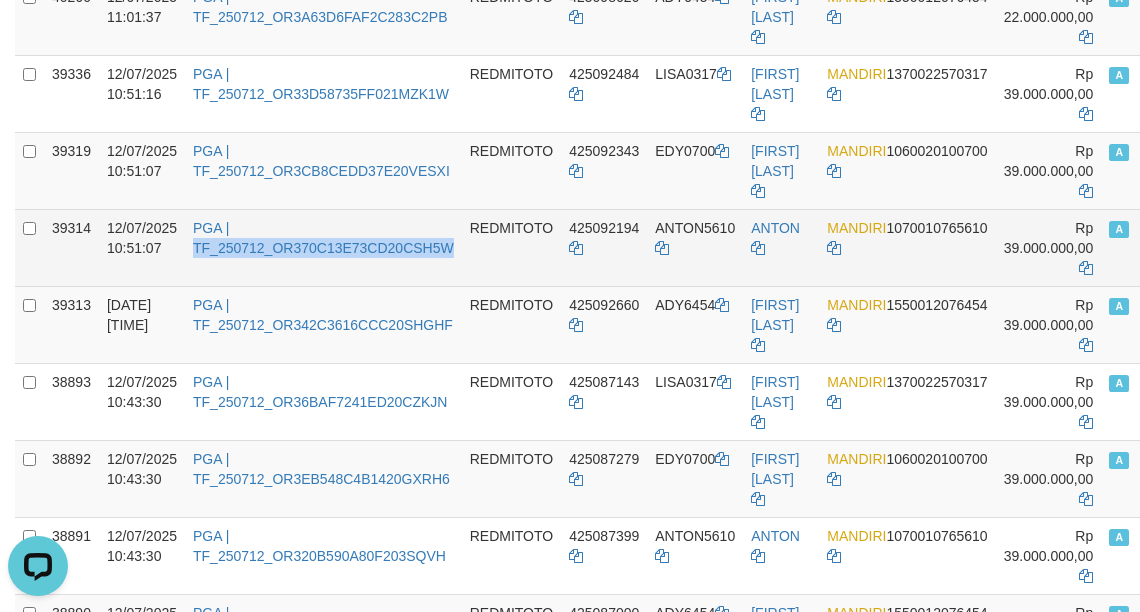 click on "PGA | TF_250712_OR370C13E73CD20CSH5W" at bounding box center [323, 247] 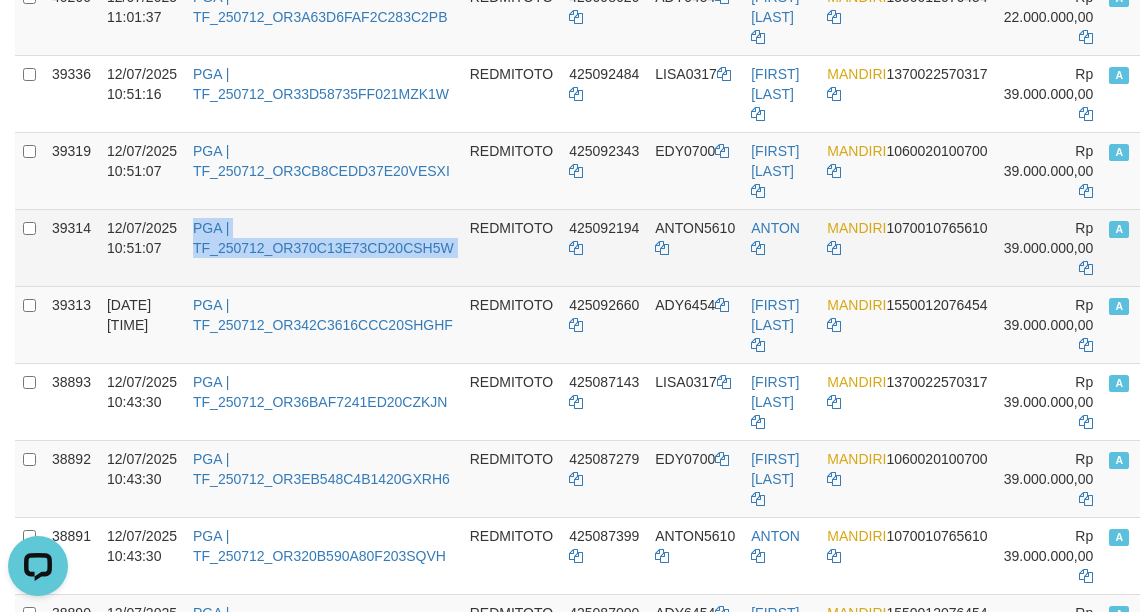 click on "PGA | TF_250712_OR370C13E73CD20CSH5W" at bounding box center (323, 247) 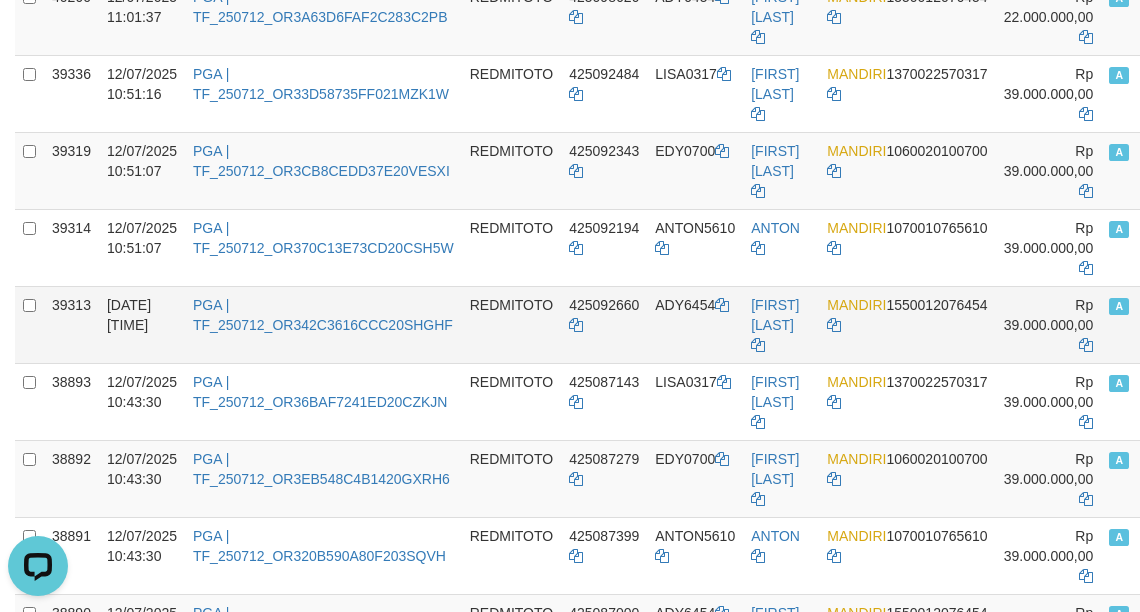 click on "PGA | TF_250712_OR342C3616CCC20SHGHF" at bounding box center [323, 324] 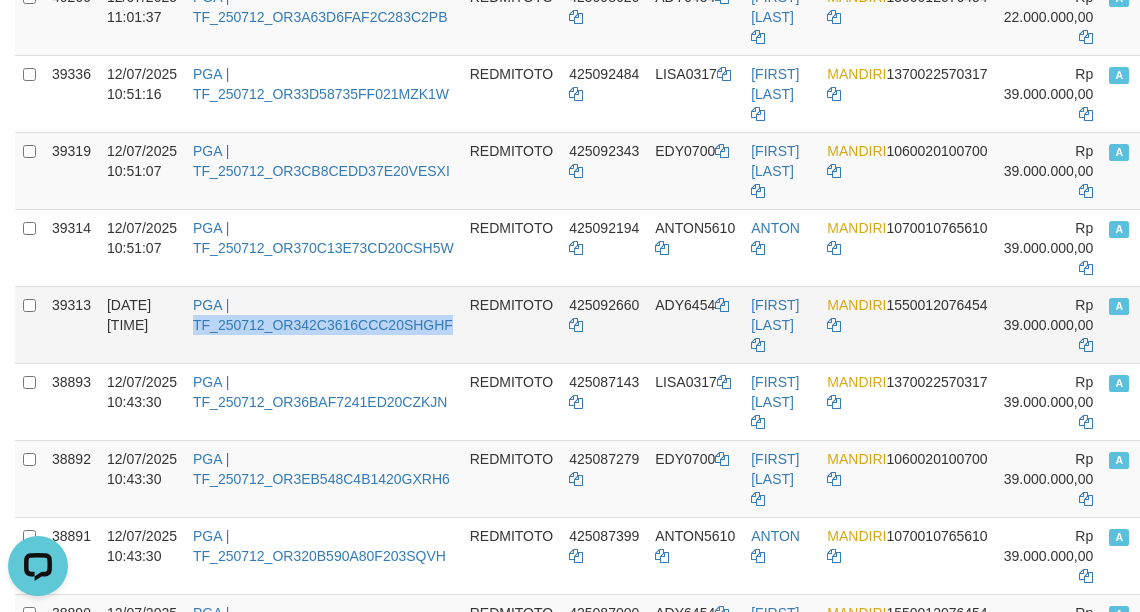 click on "PGA | TF_250712_OR342C3616CCC20SHGHF" at bounding box center [323, 324] 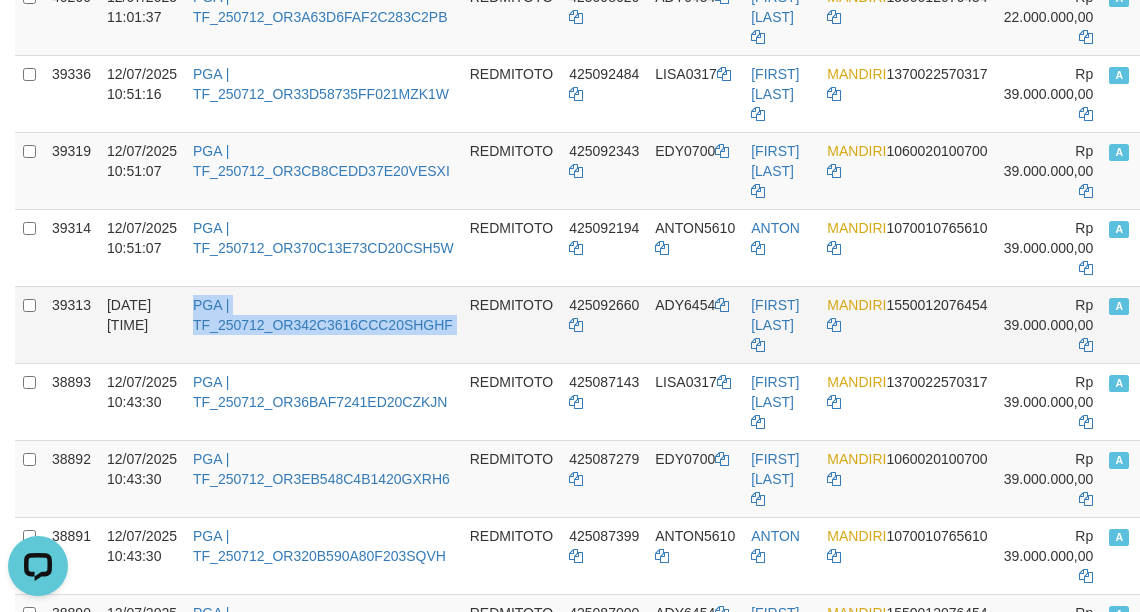click on "PGA | TF_250712_OR342C3616CCC20SHGHF" at bounding box center (323, 324) 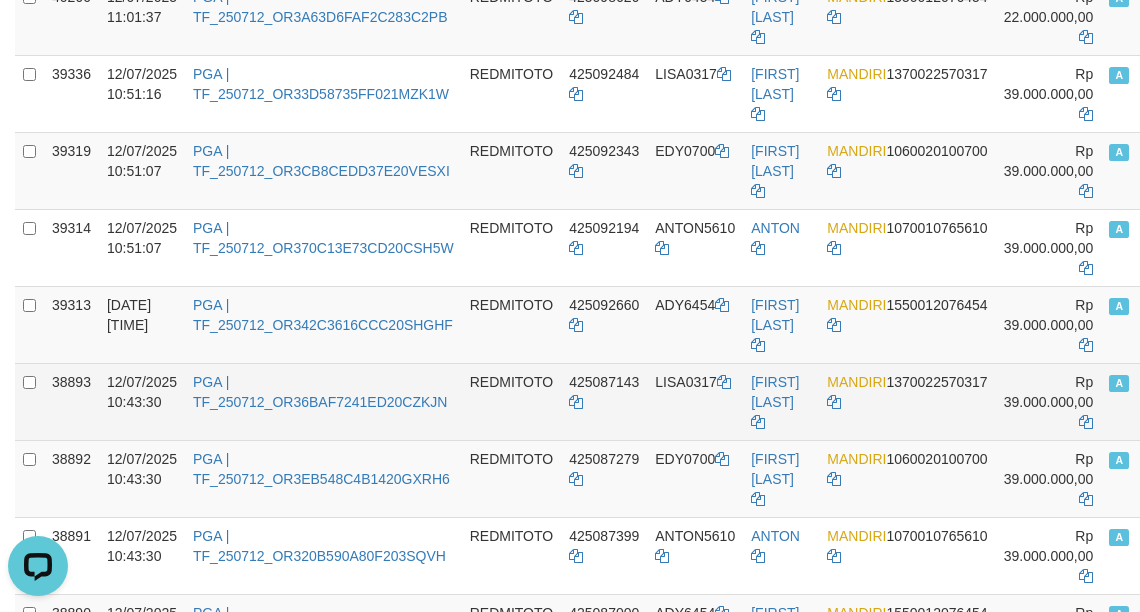 click on "PGA | TF_250712_OR36BAF7241ED20CZKJN" at bounding box center [323, 401] 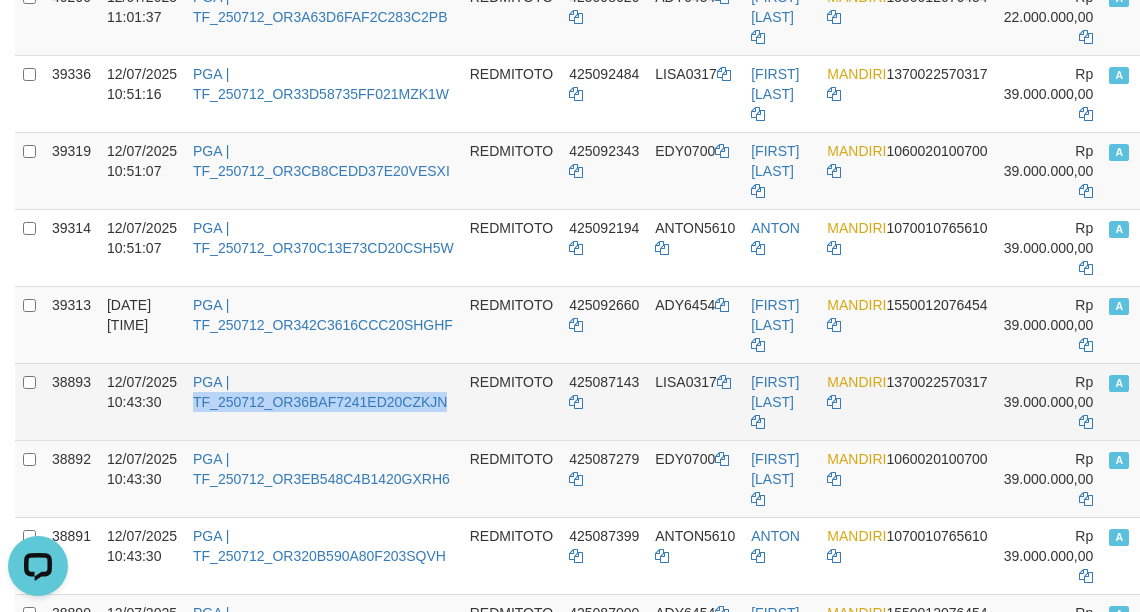click on "PGA | TF_250712_OR36BAF7241ED20CZKJN" at bounding box center (323, 401) 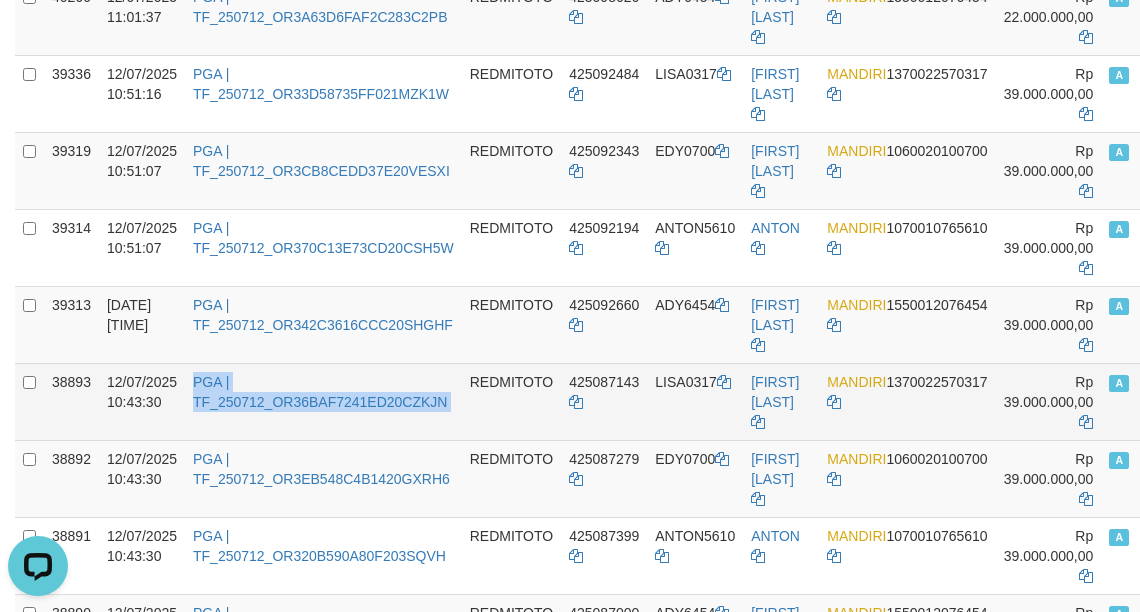 click on "PGA | TF_250712_OR36BAF7241ED20CZKJN" at bounding box center [323, 401] 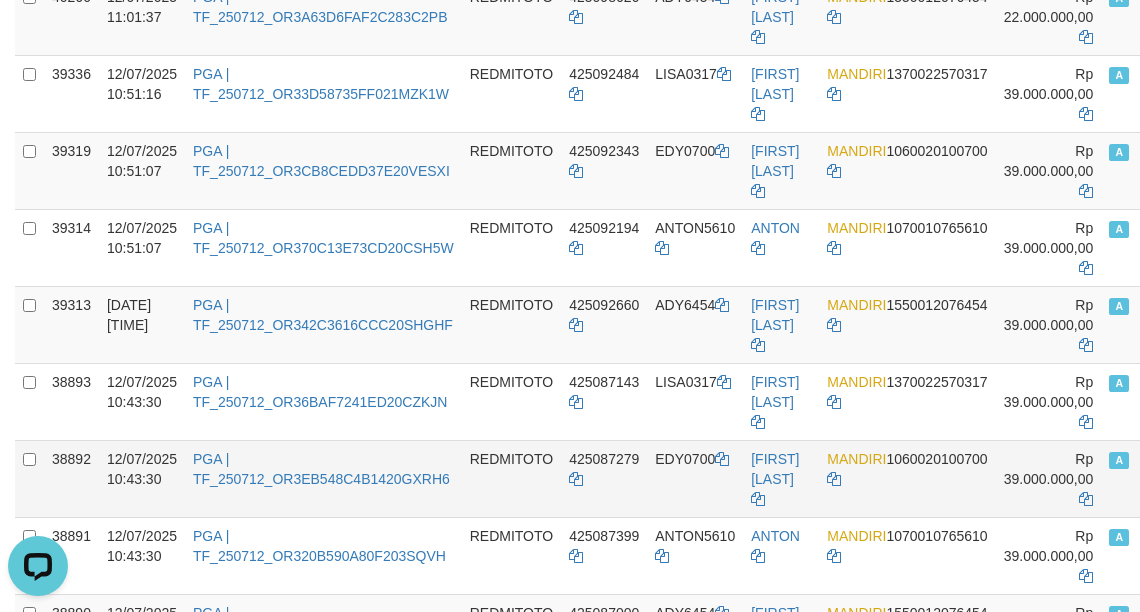 click on "PGA | TF_250712_OR3EB548C4B1420GXRH6" at bounding box center [323, 478] 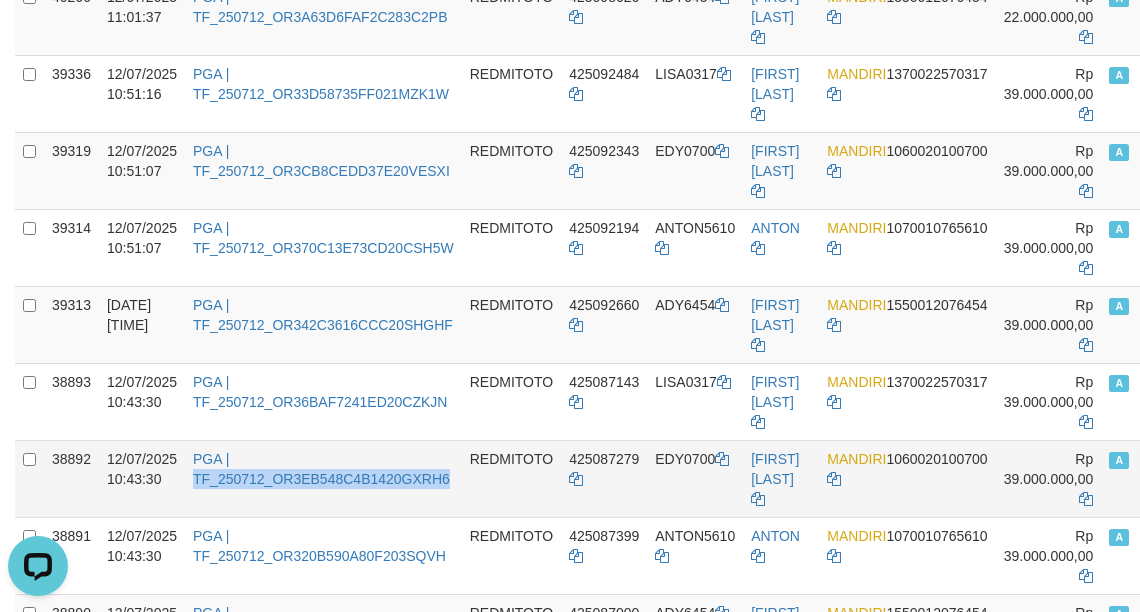 click on "PGA | TF_250712_OR3EB548C4B1420GXRH6" at bounding box center (323, 478) 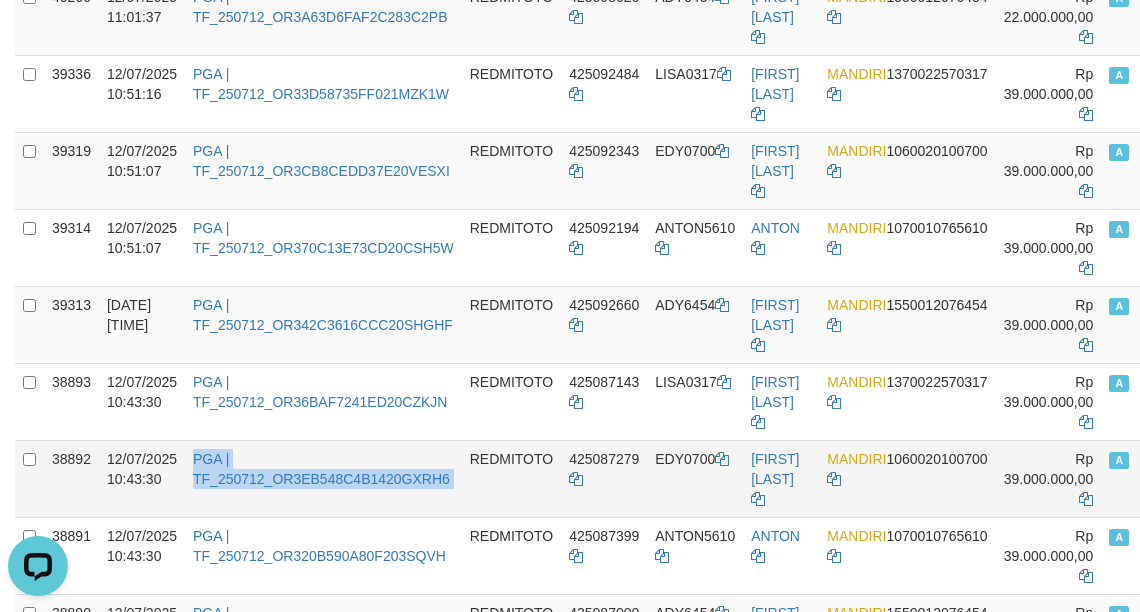 click on "PGA | TF_250712_OR3EB548C4B1420GXRH6" at bounding box center (323, 478) 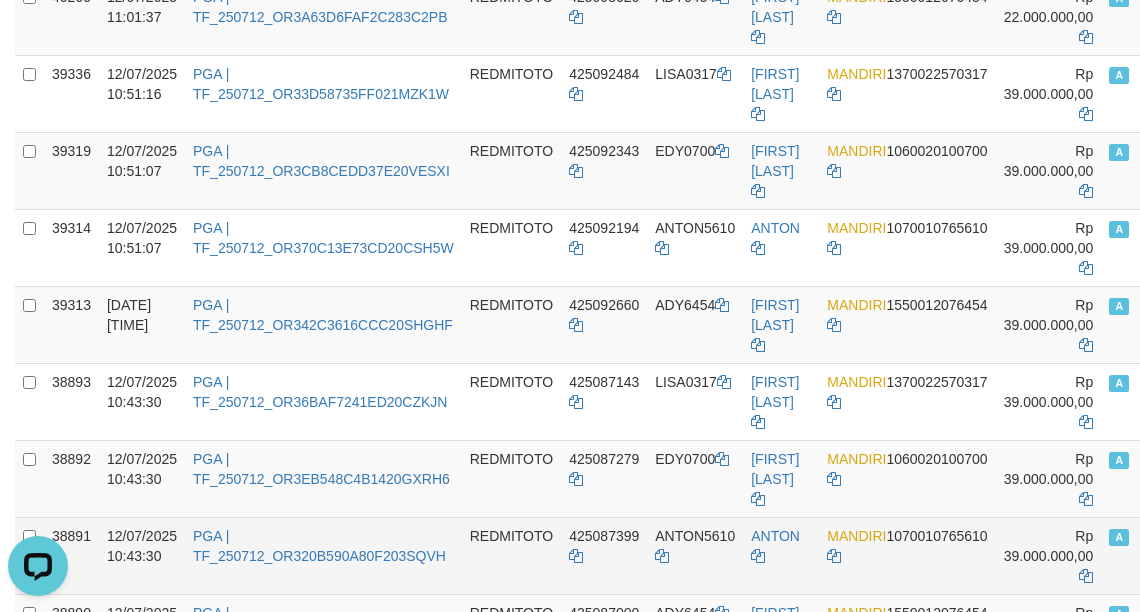 click on "PGA | TF_250712_OR320B590A80F203SQVH" at bounding box center (323, 555) 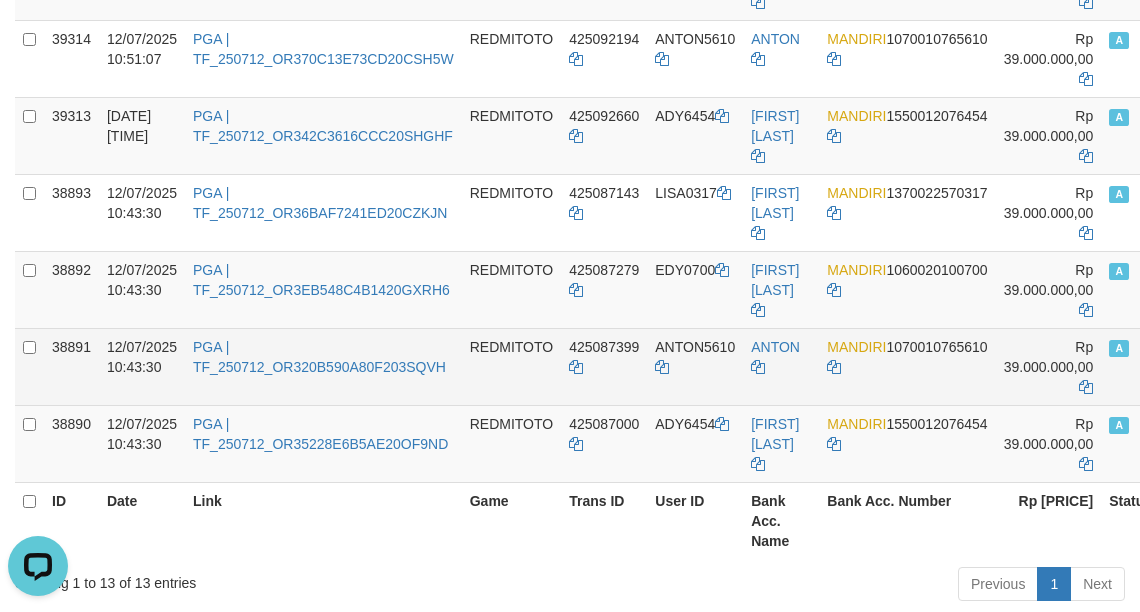 scroll, scrollTop: 800, scrollLeft: 0, axis: vertical 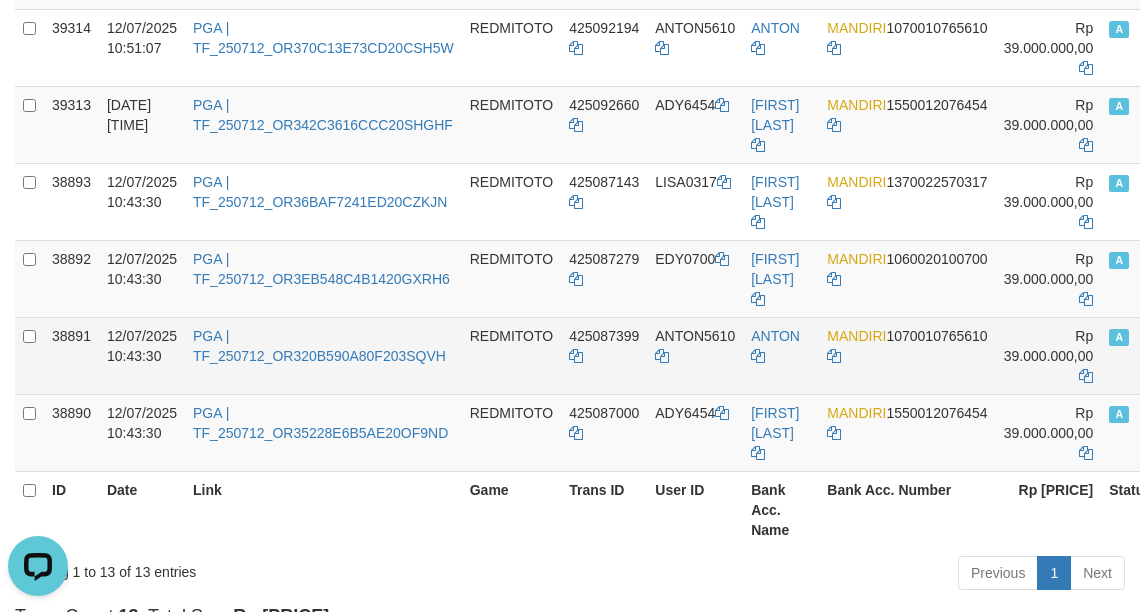 click on "PGA | TF_250712_OR320B590A80F203SQVH" at bounding box center [323, 355] 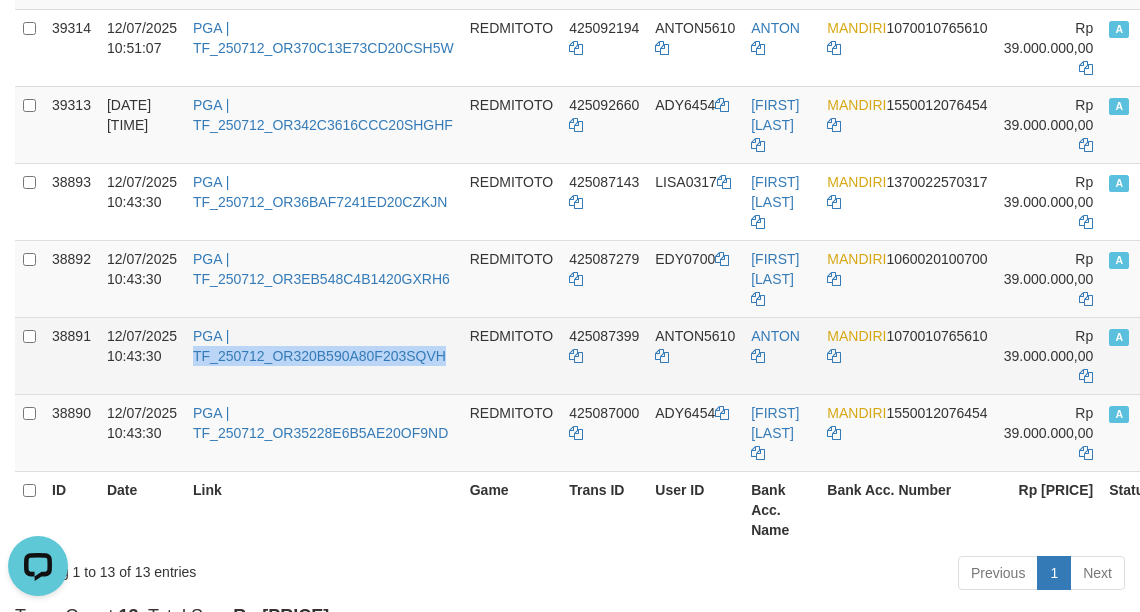 click on "PGA | TF_250712_OR320B590A80F203SQVH" at bounding box center (323, 355) 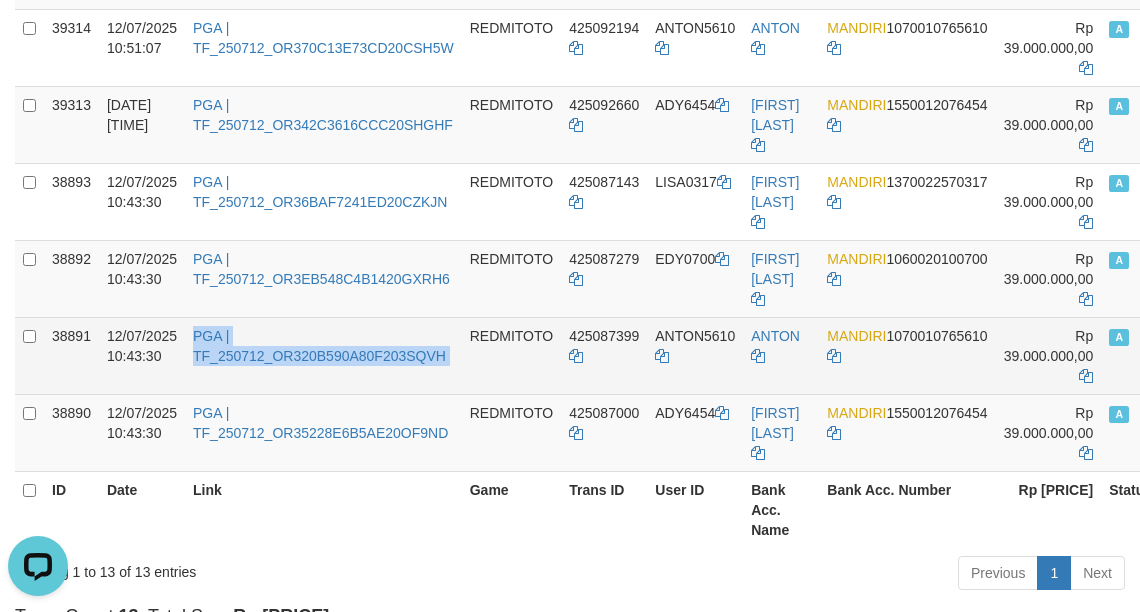 click on "PGA | TF_250712_OR320B590A80F203SQVH" at bounding box center (323, 355) 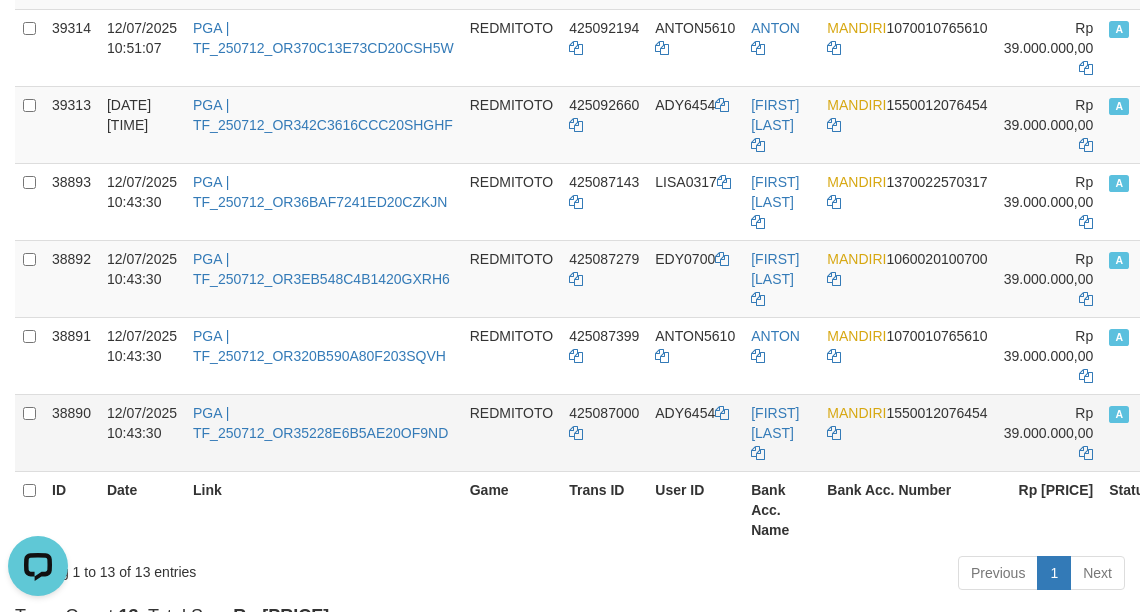 click on "PGA | TF_250712_OR35228E6B5AE20OF9ND" at bounding box center (323, 432) 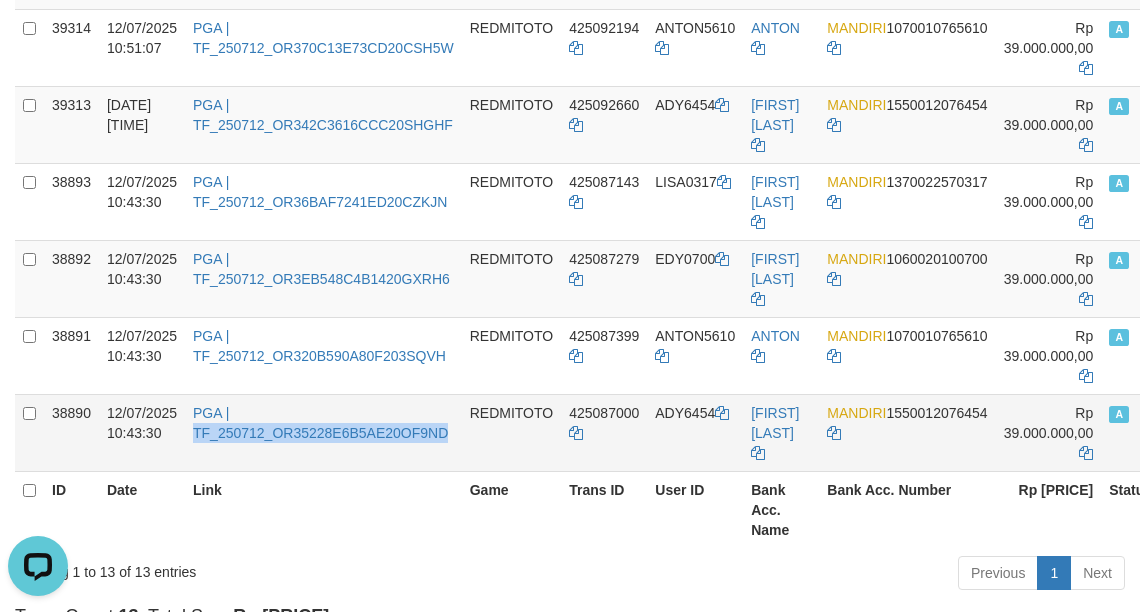 click on "PGA | TF_250712_OR35228E6B5AE20OF9ND" at bounding box center (323, 432) 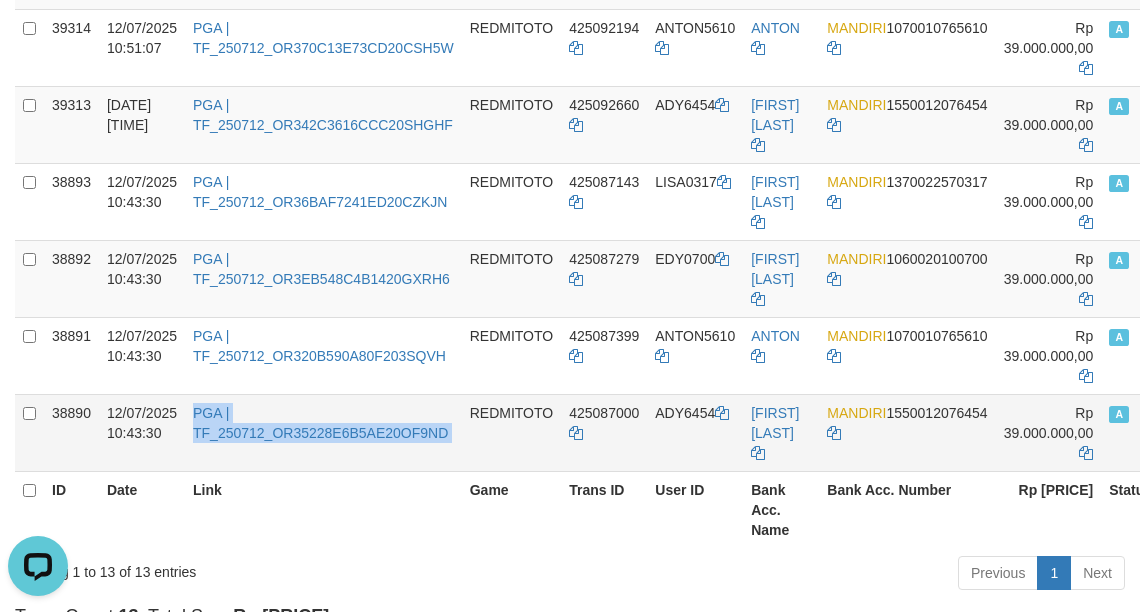 click on "PGA | TF_250712_OR35228E6B5AE20OF9ND" at bounding box center [323, 432] 